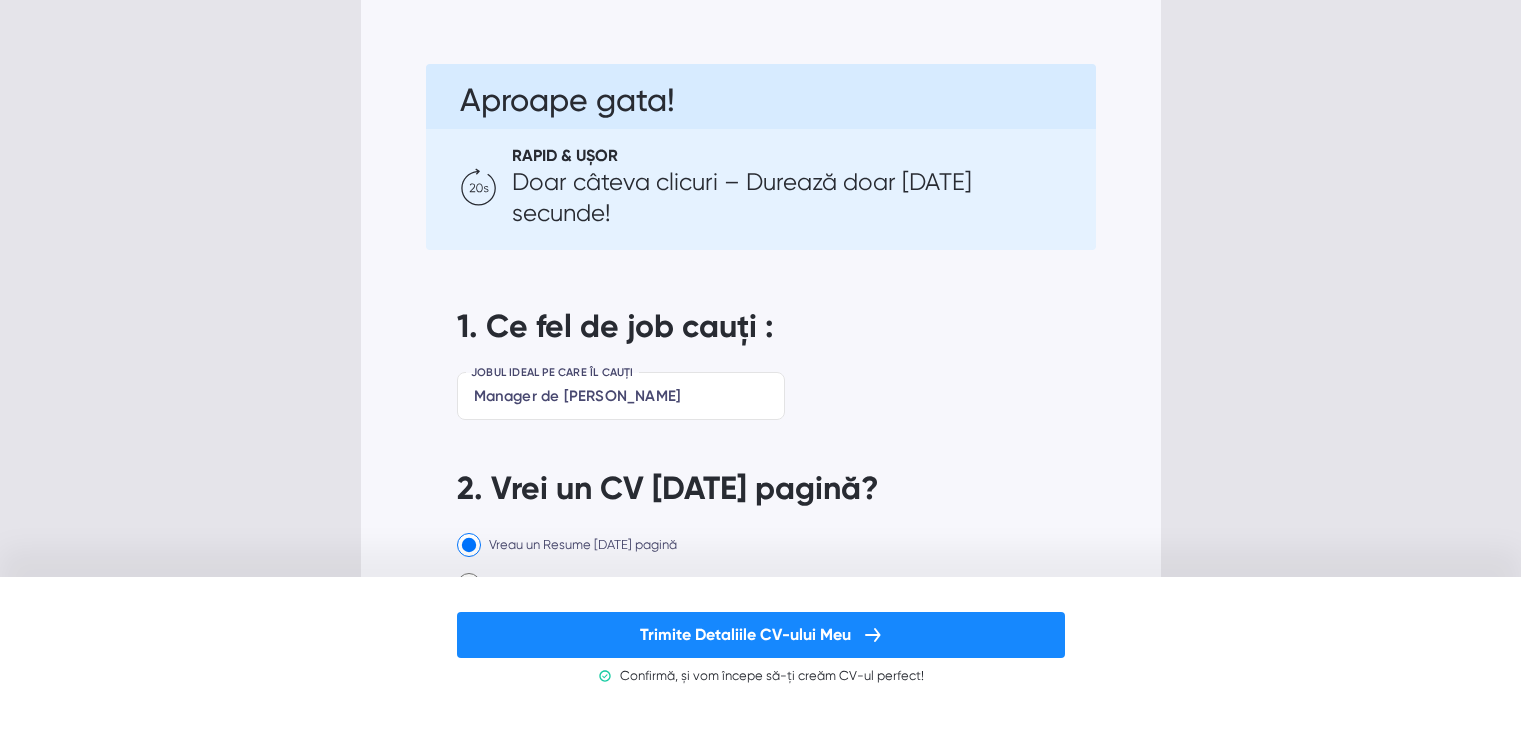 scroll, scrollTop: 0, scrollLeft: 0, axis: both 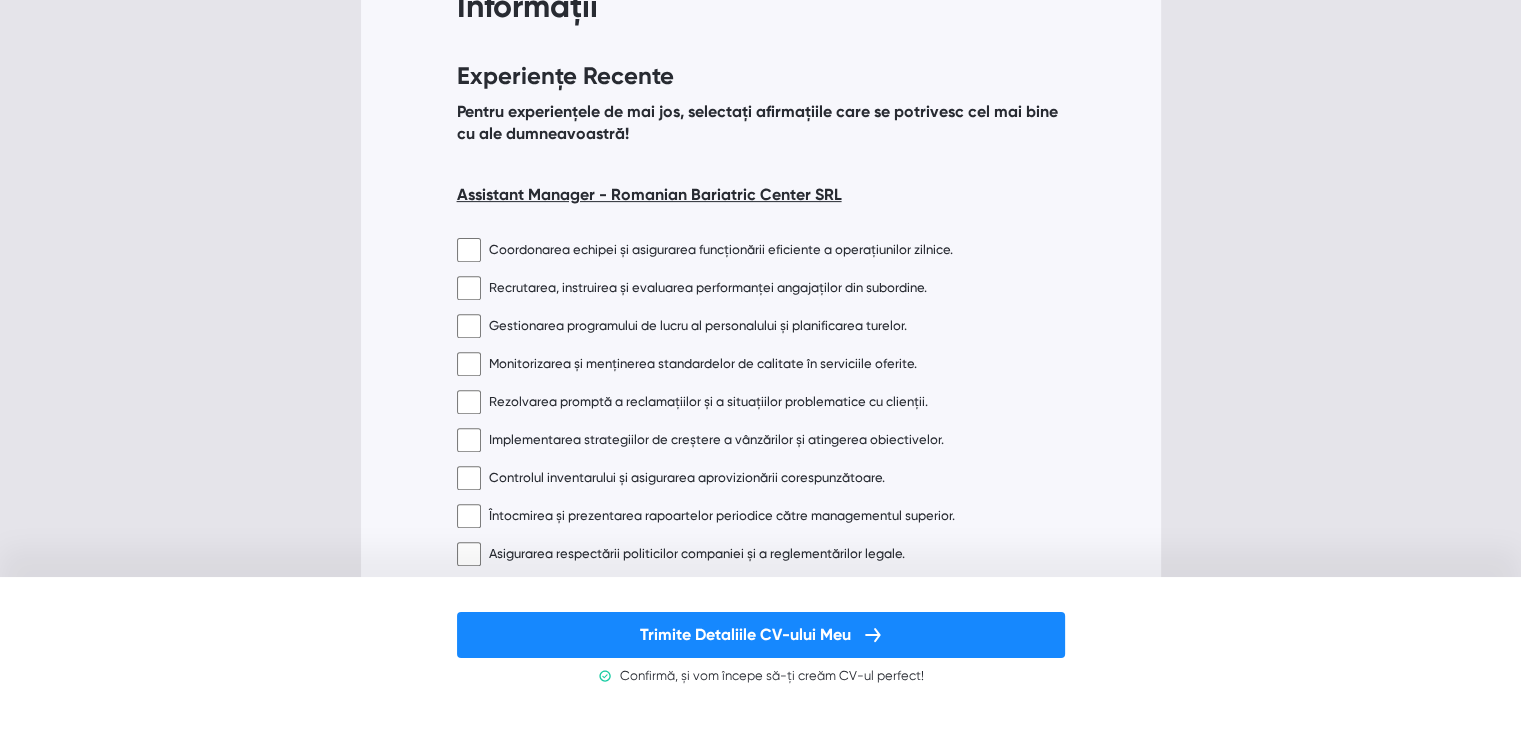 click at bounding box center (469, 250) 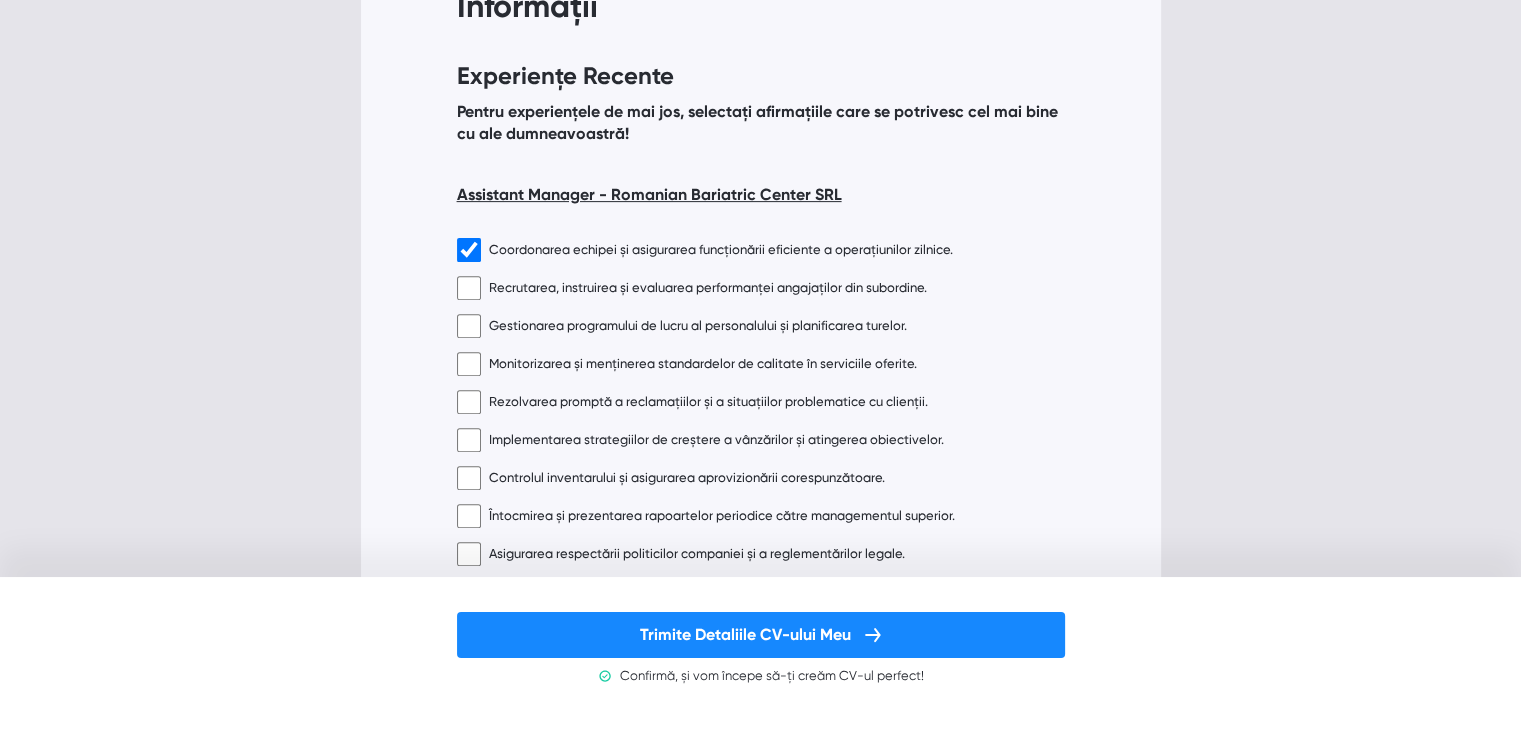 checkbox on "true" 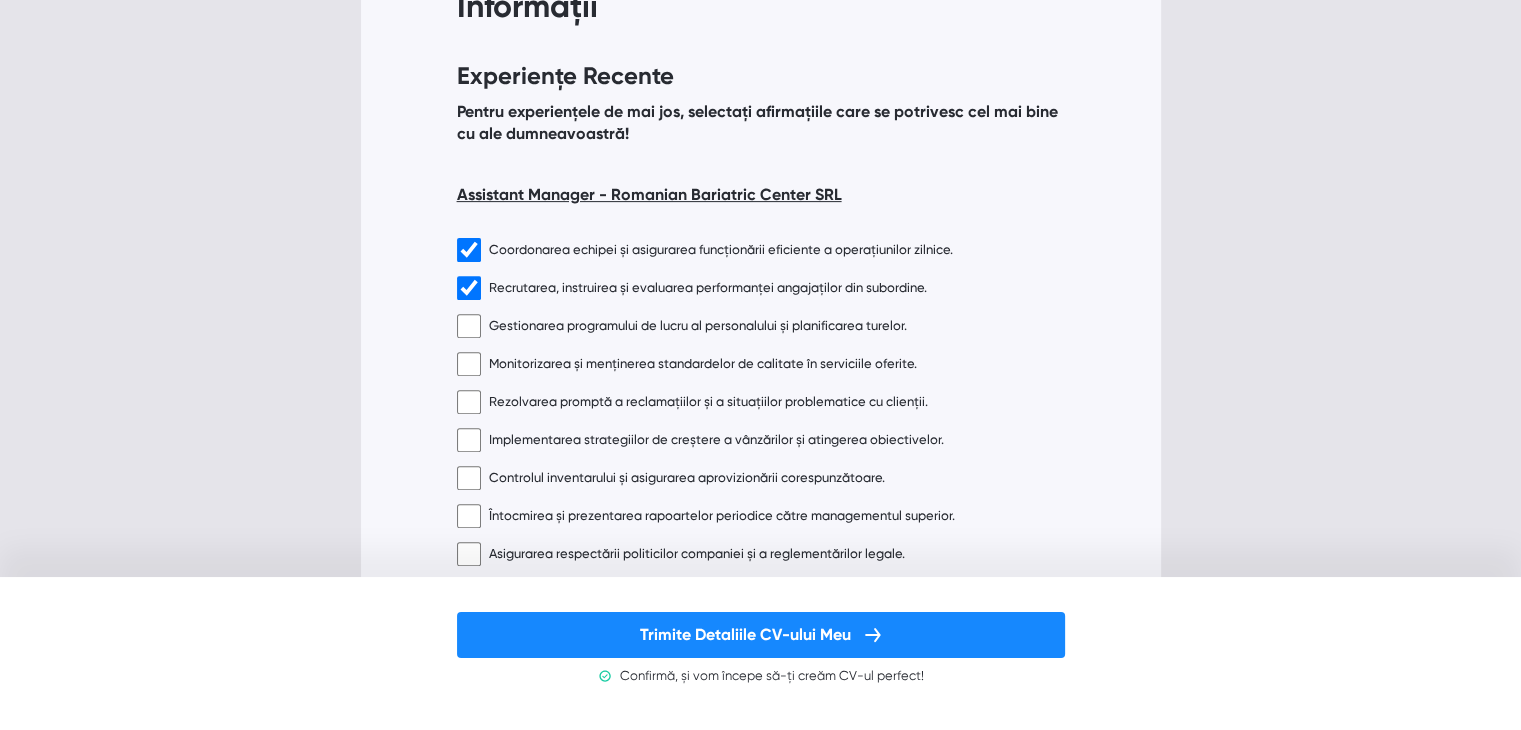 checkbox on "true" 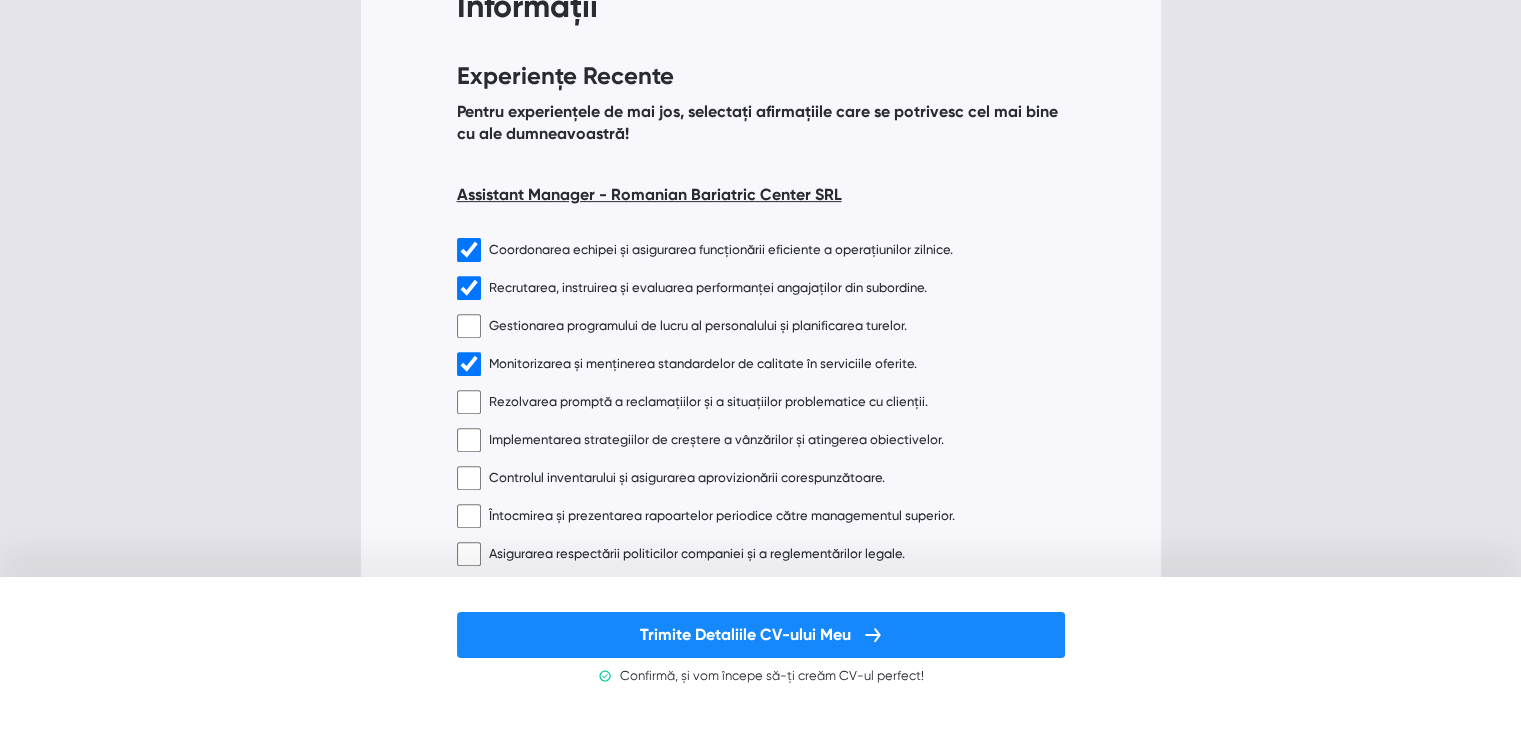 checkbox on "true" 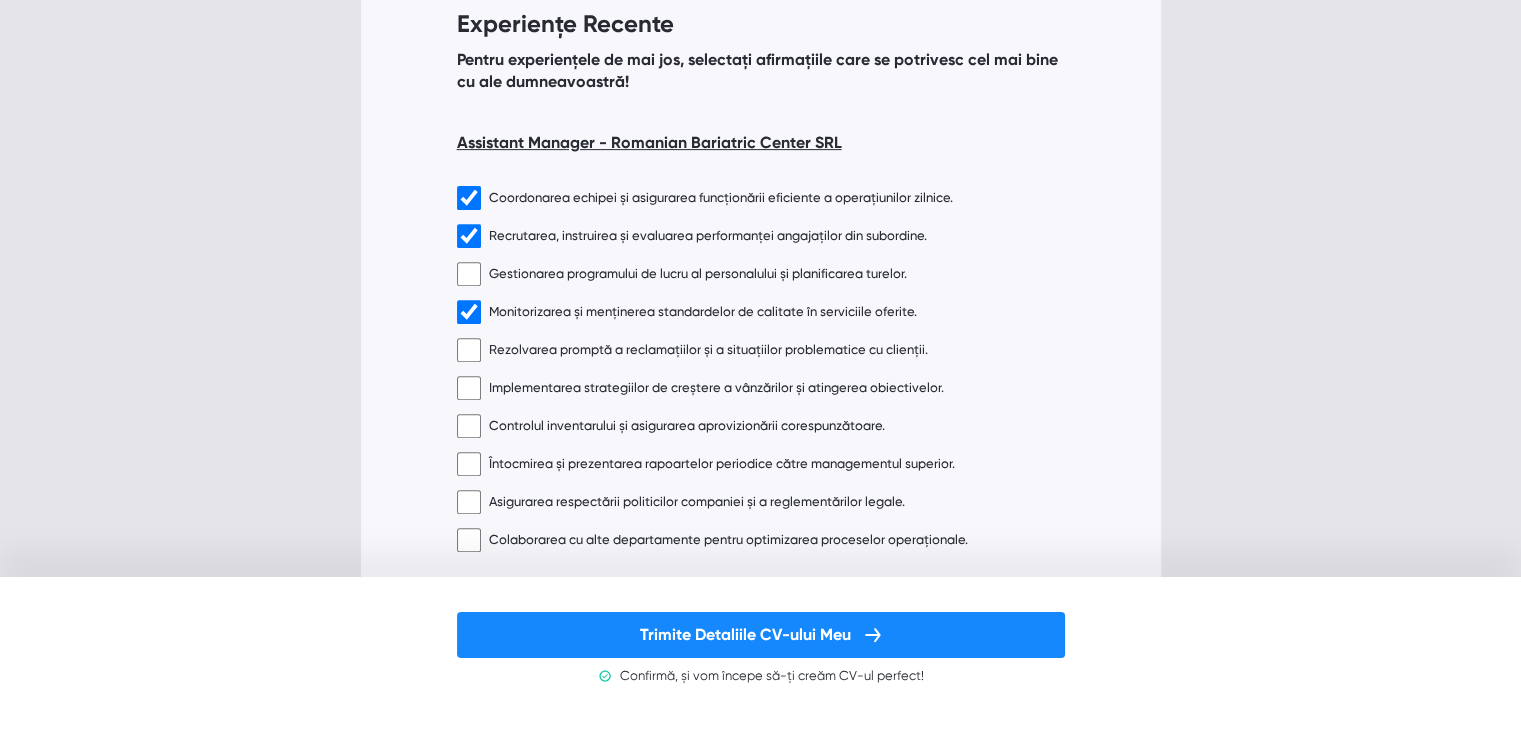 scroll, scrollTop: 800, scrollLeft: 0, axis: vertical 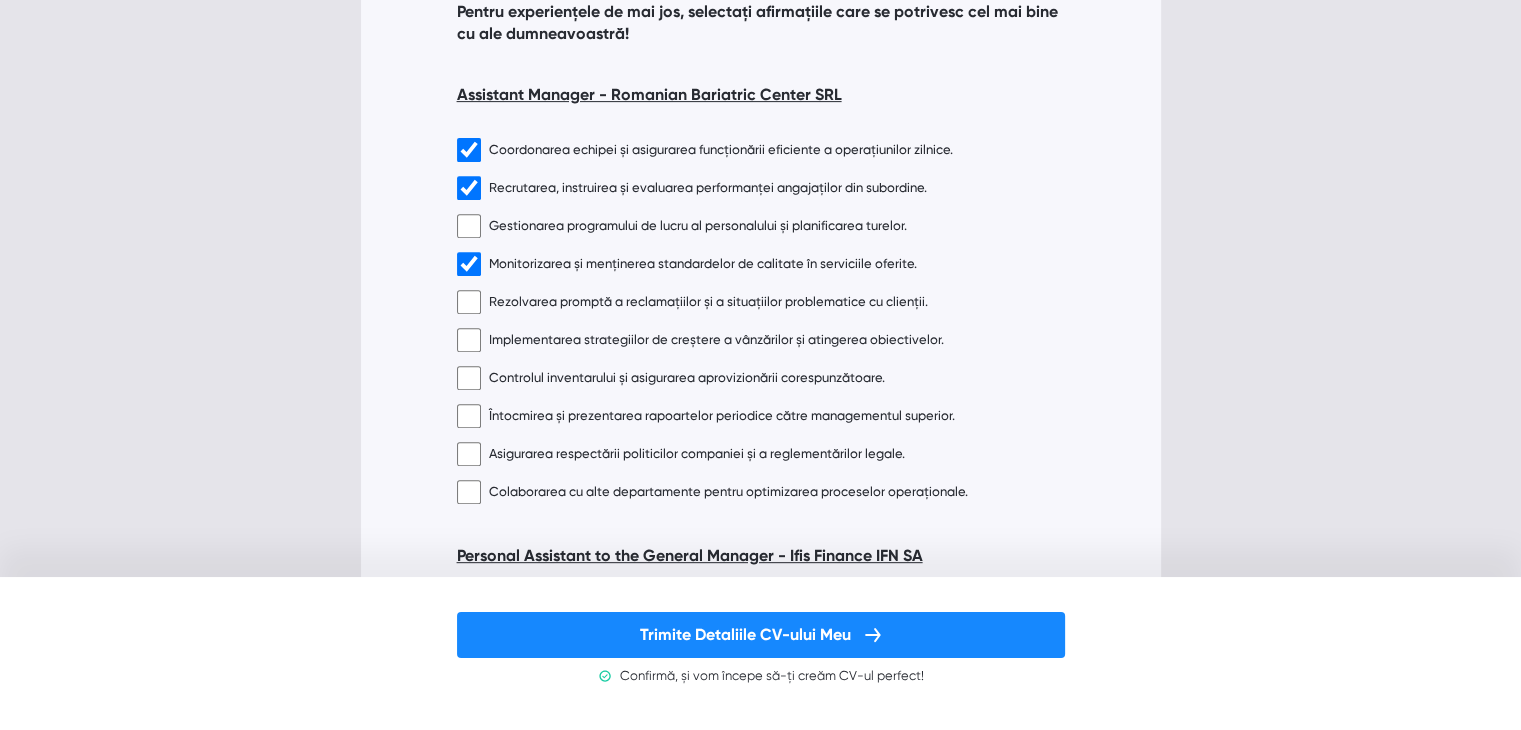 click at bounding box center [469, 454] 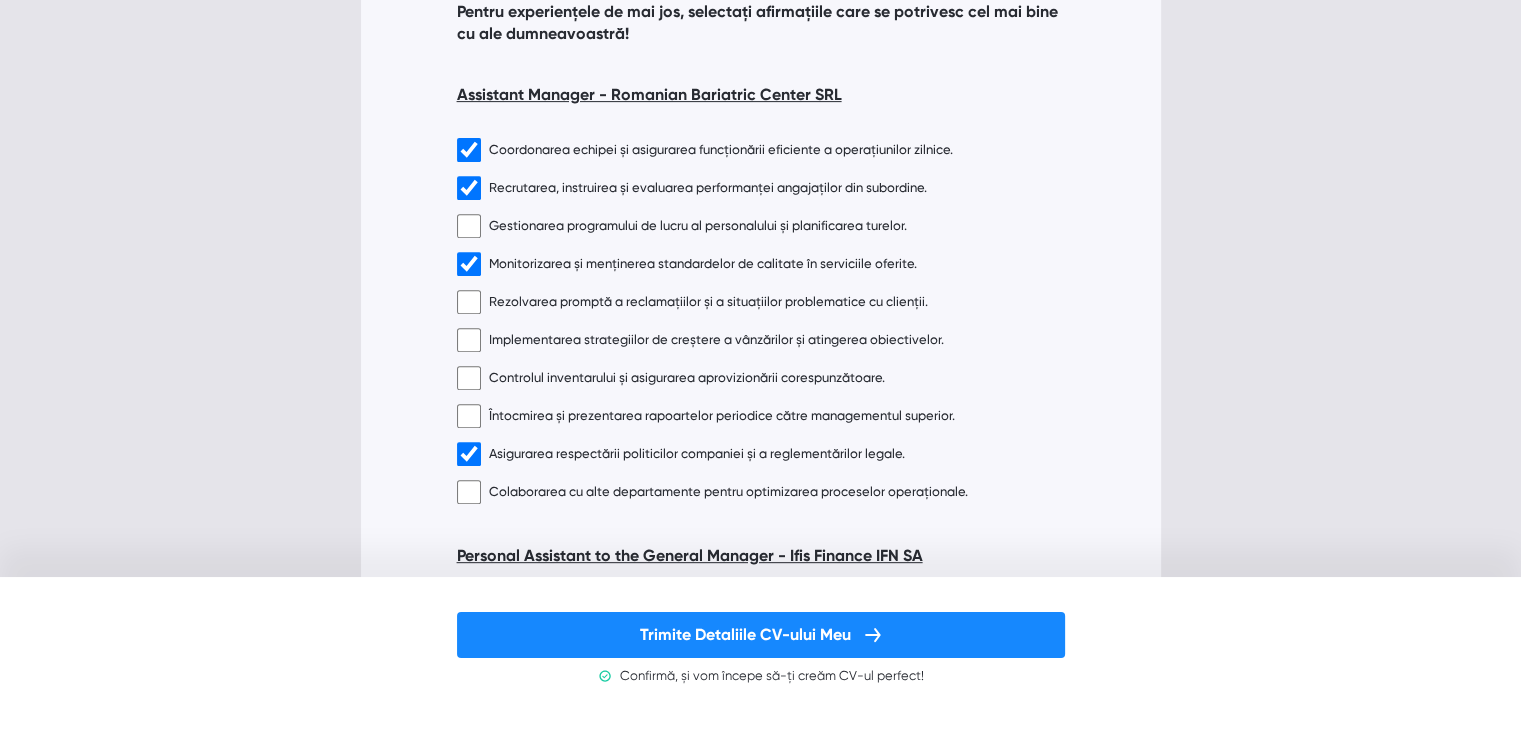 checkbox on "true" 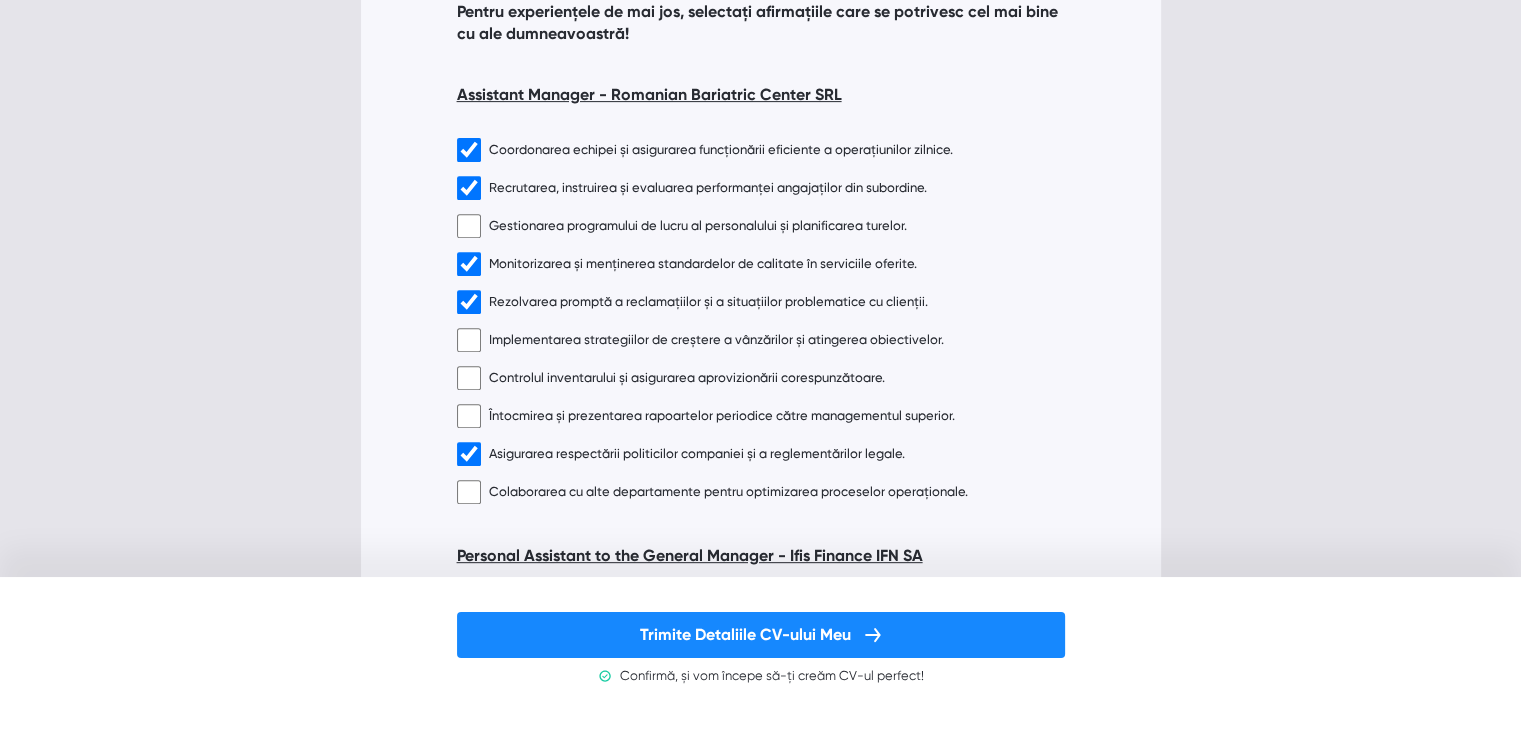 checkbox on "true" 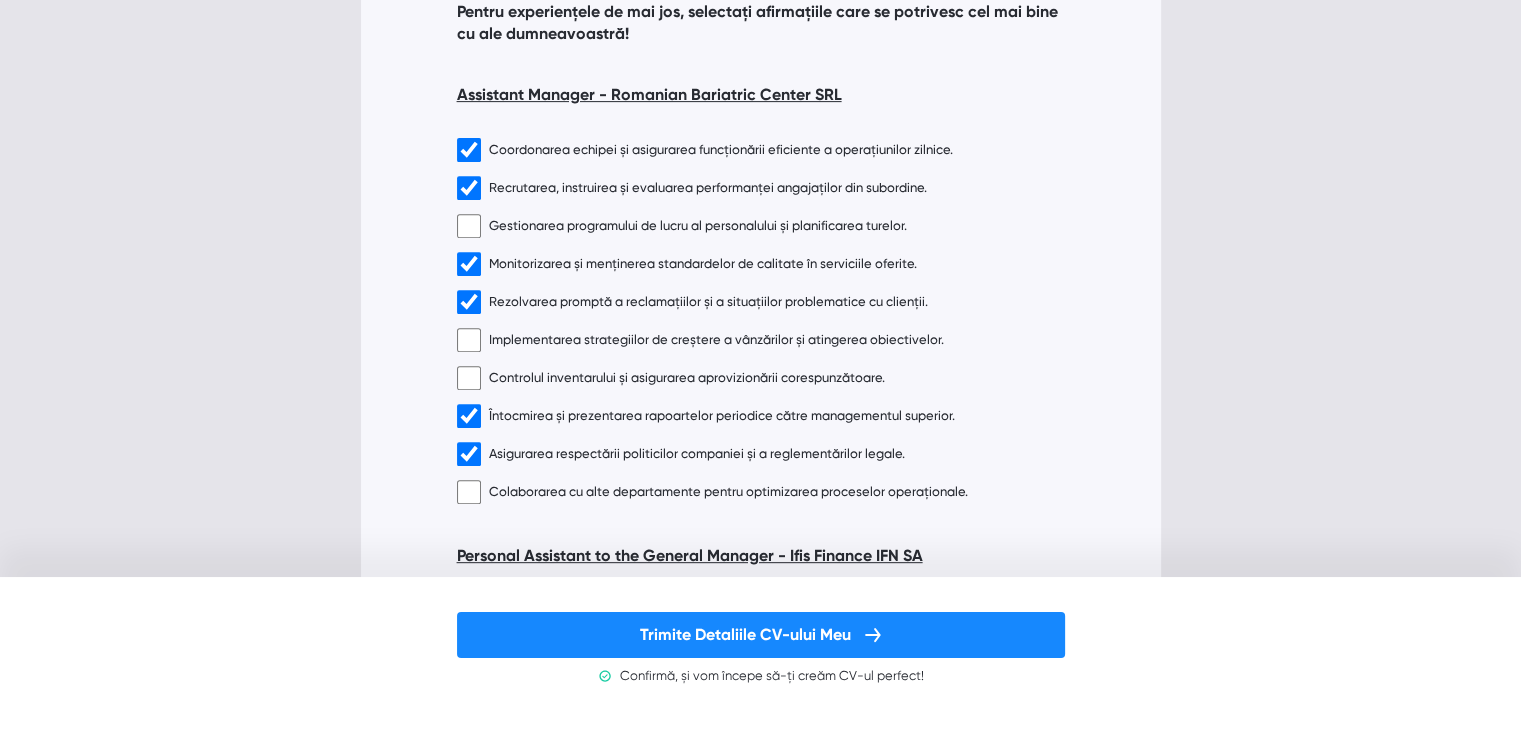 checkbox on "true" 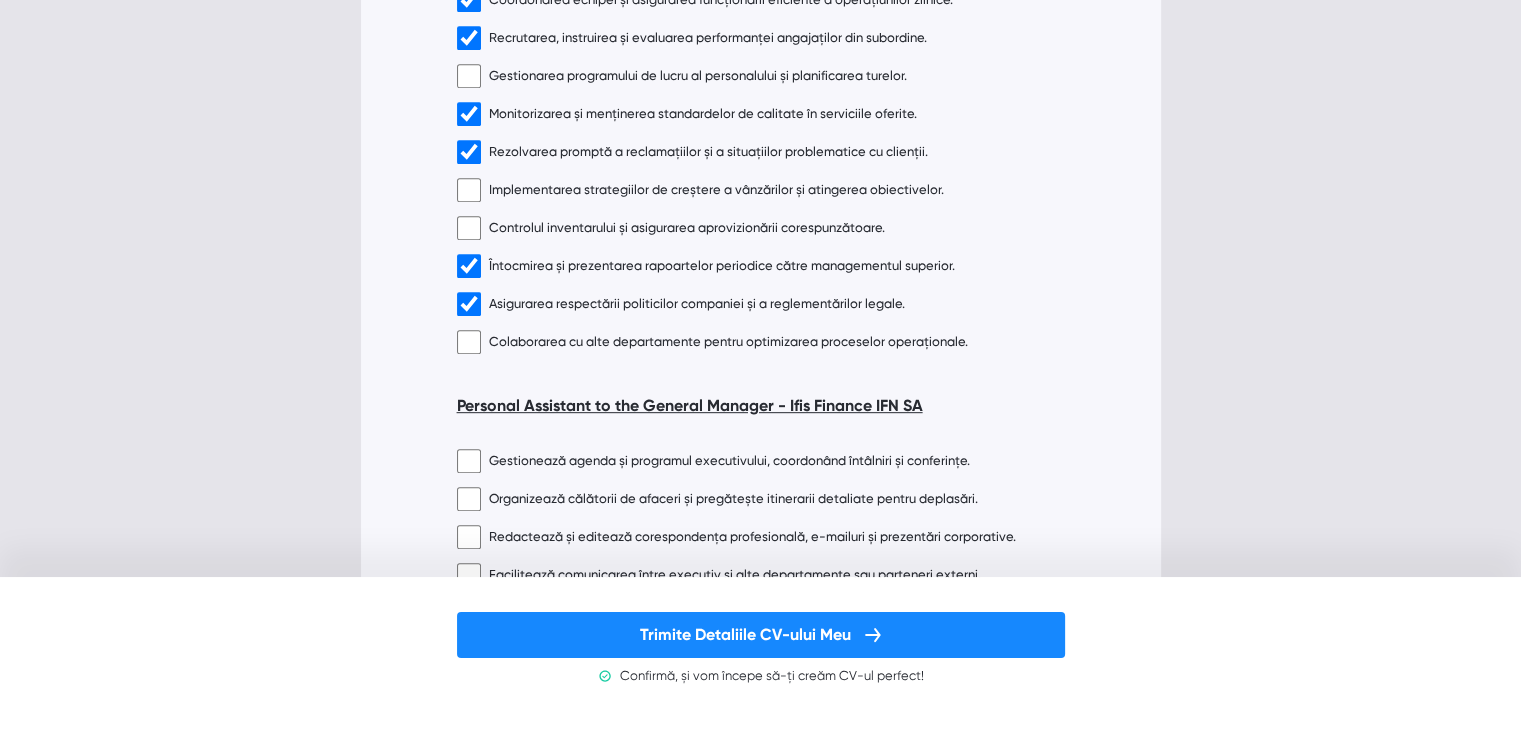 scroll, scrollTop: 900, scrollLeft: 0, axis: vertical 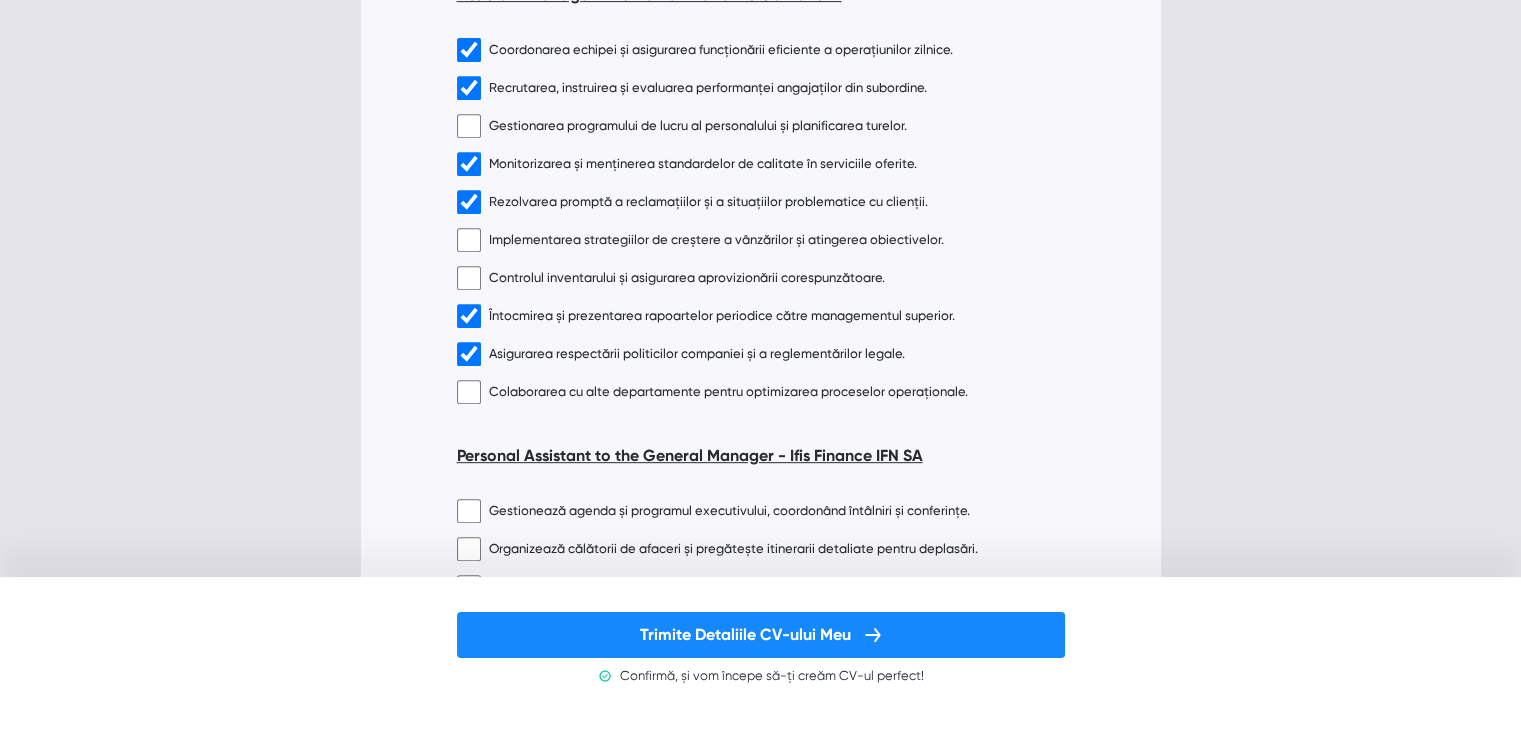 click at bounding box center [469, 126] 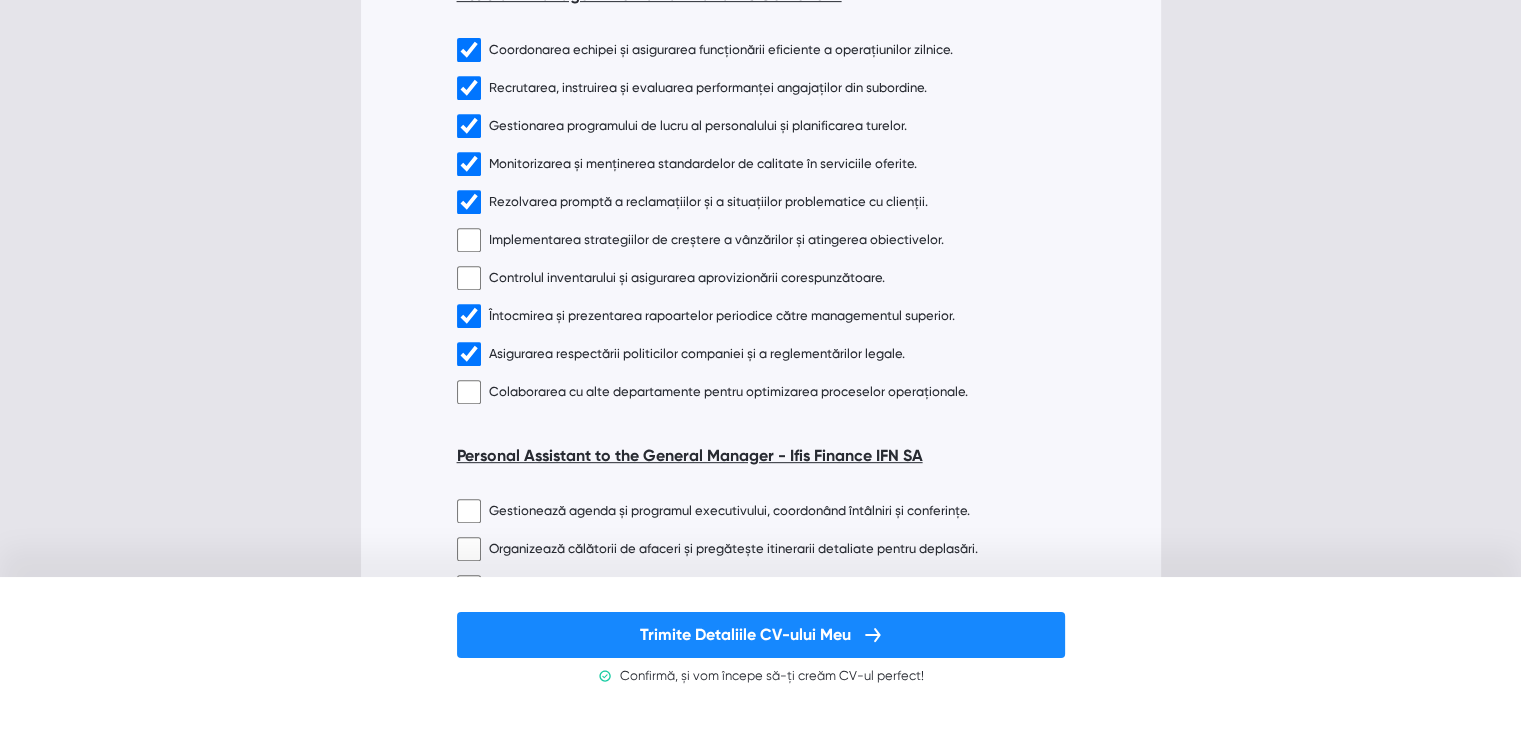 checkbox on "true" 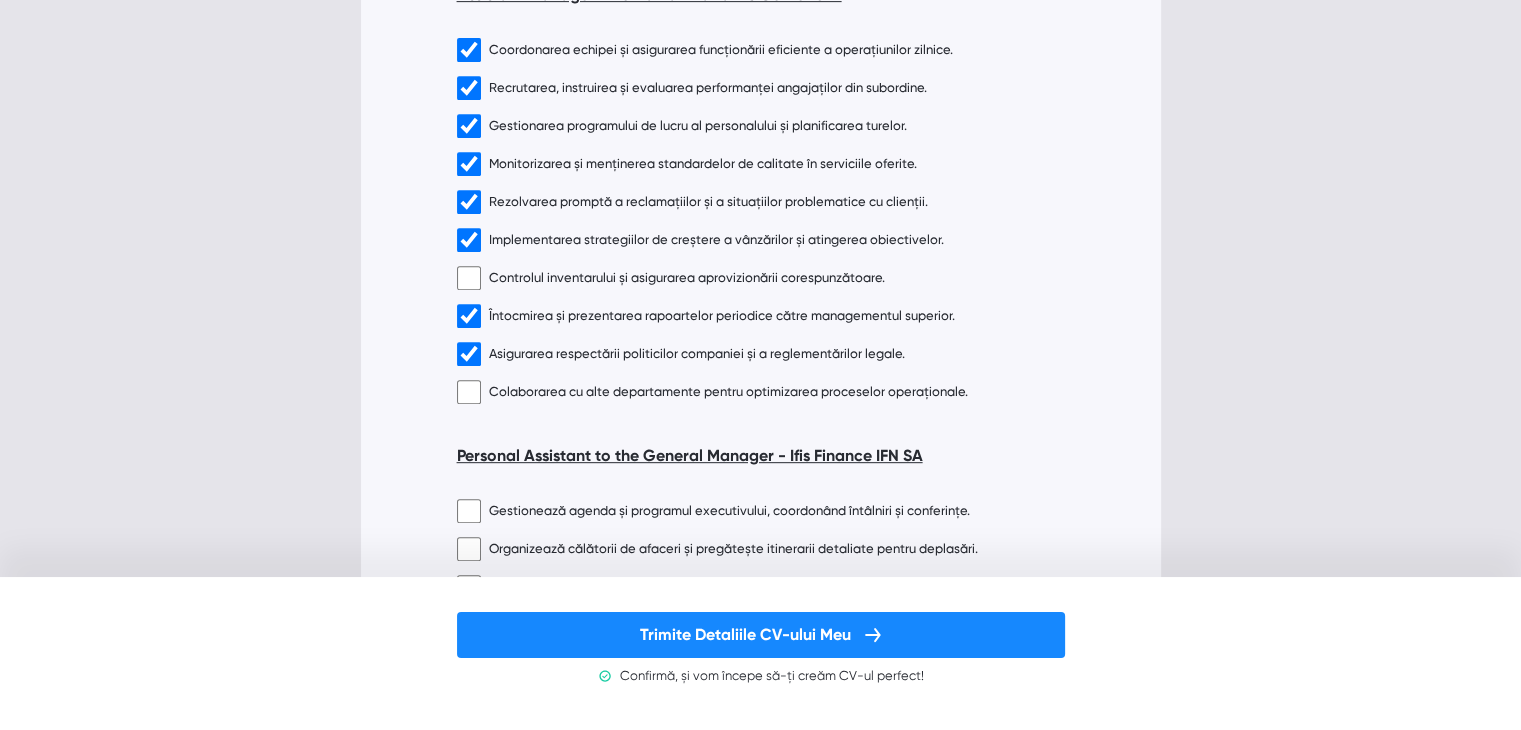 checkbox on "true" 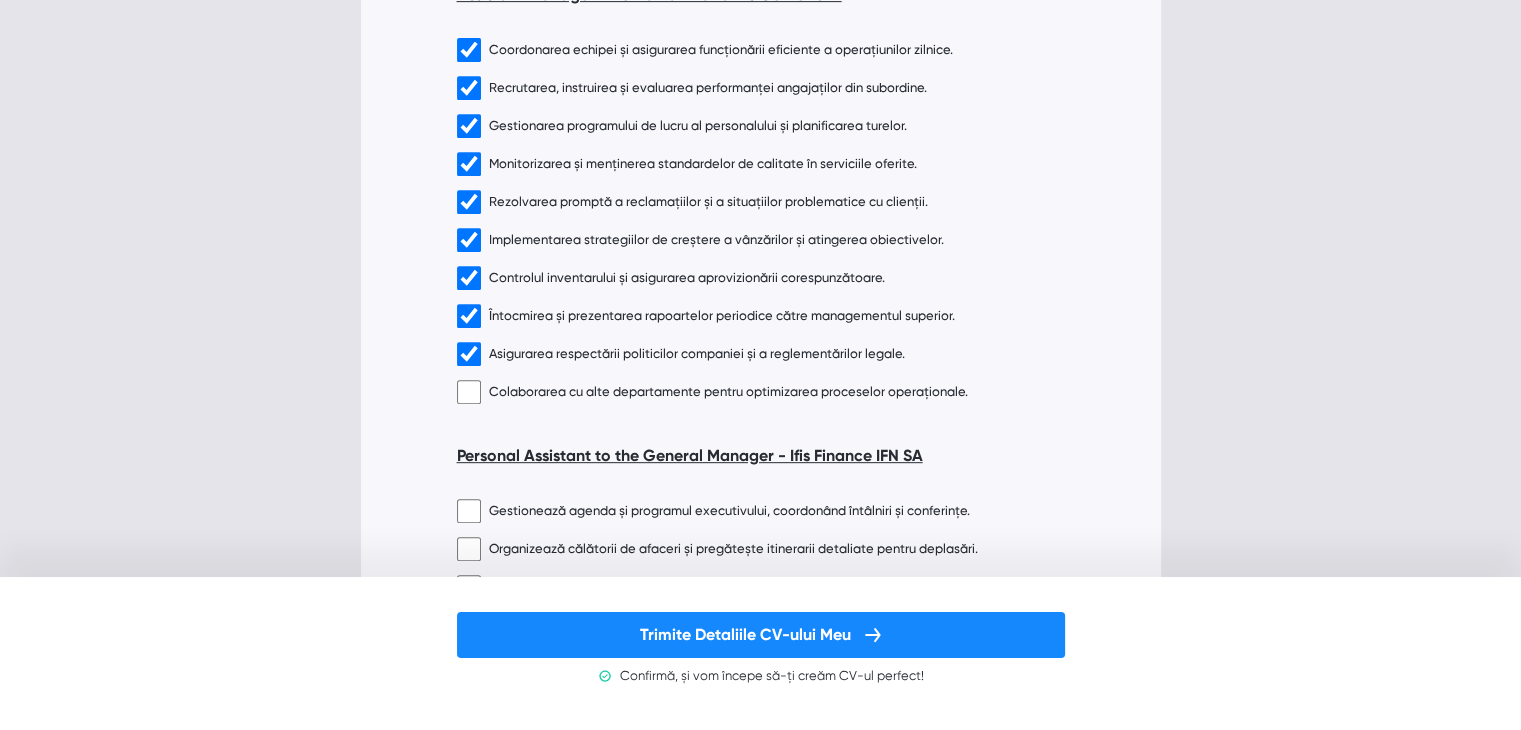 checkbox on "true" 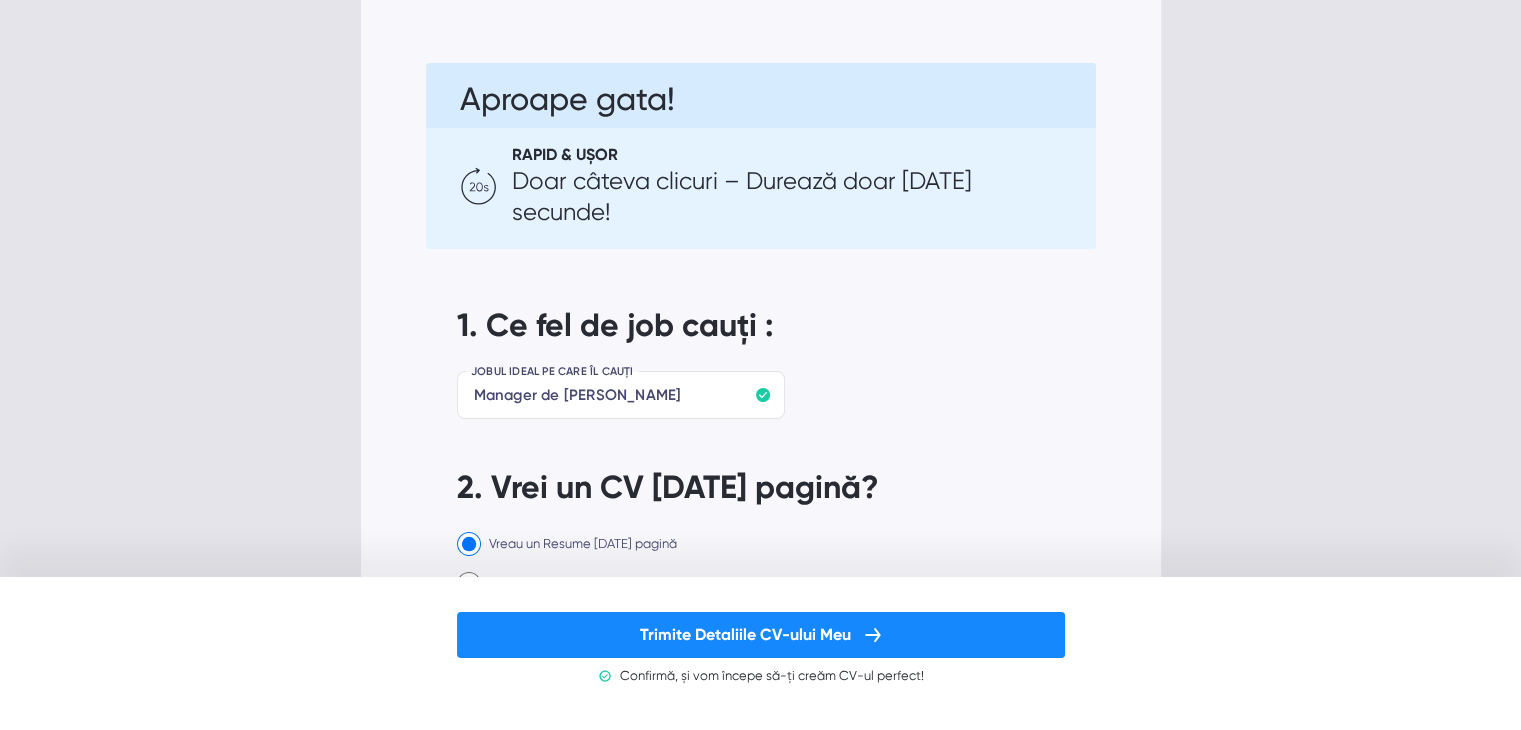 scroll, scrollTop: 0, scrollLeft: 0, axis: both 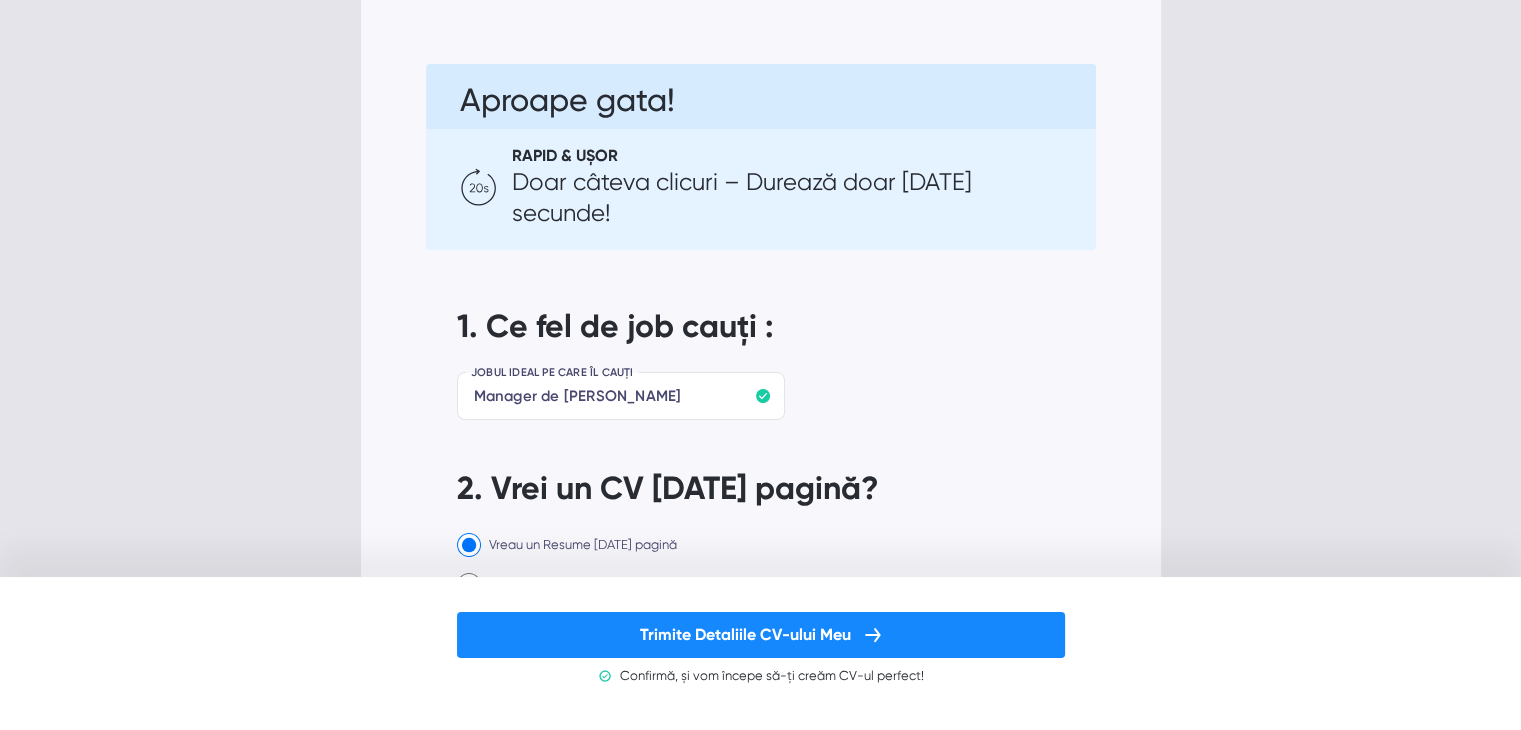 click 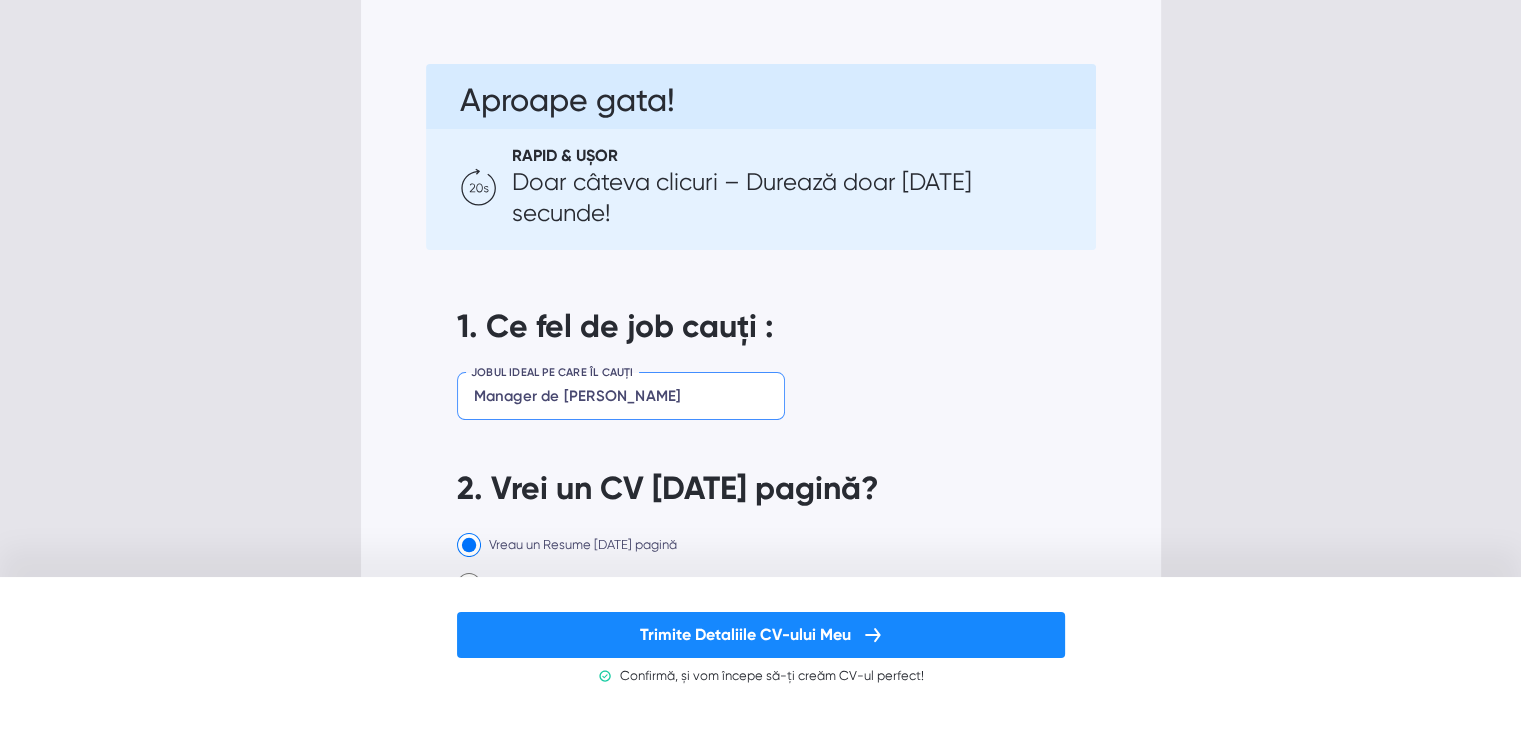 click on "Manager de [PERSON_NAME]" at bounding box center (621, 396) 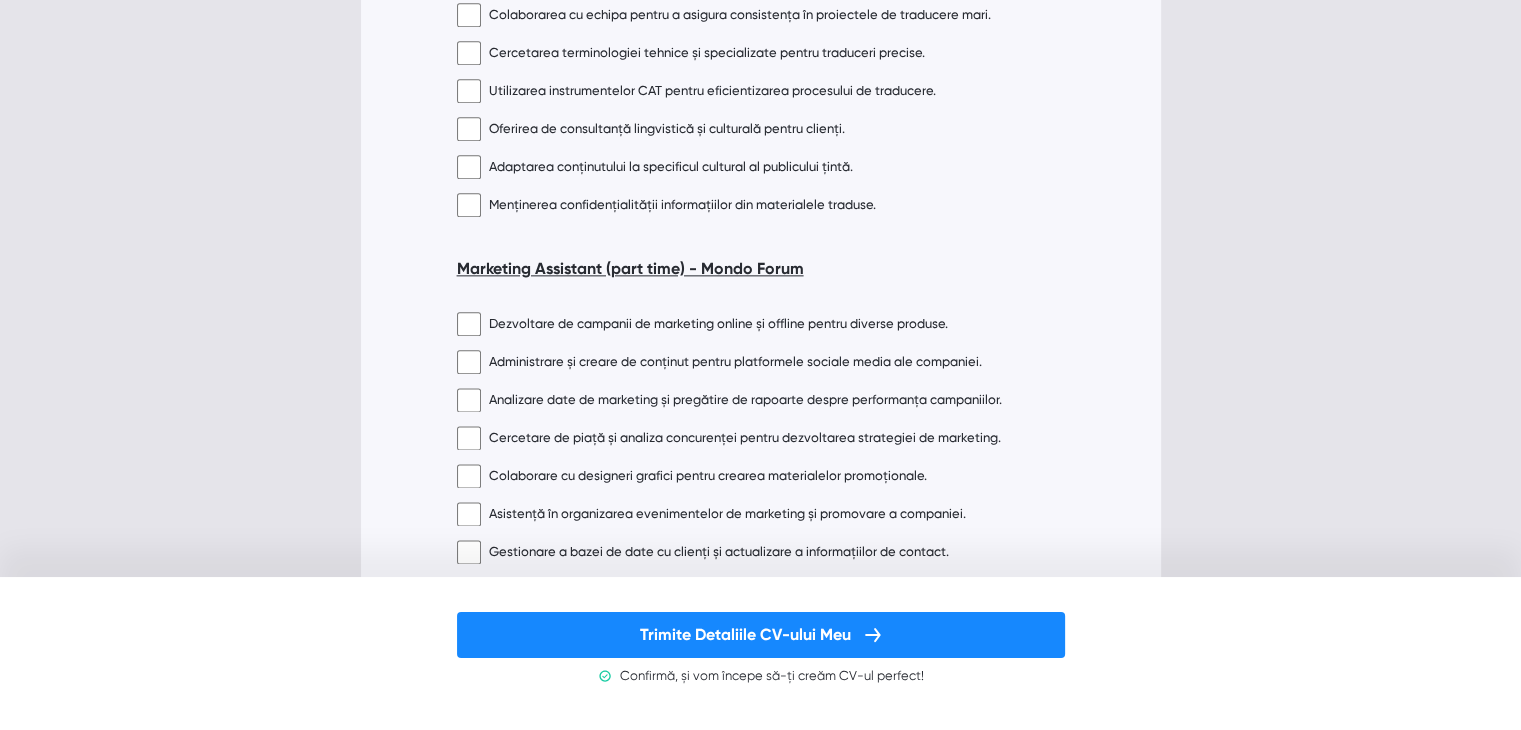 scroll, scrollTop: 2612, scrollLeft: 0, axis: vertical 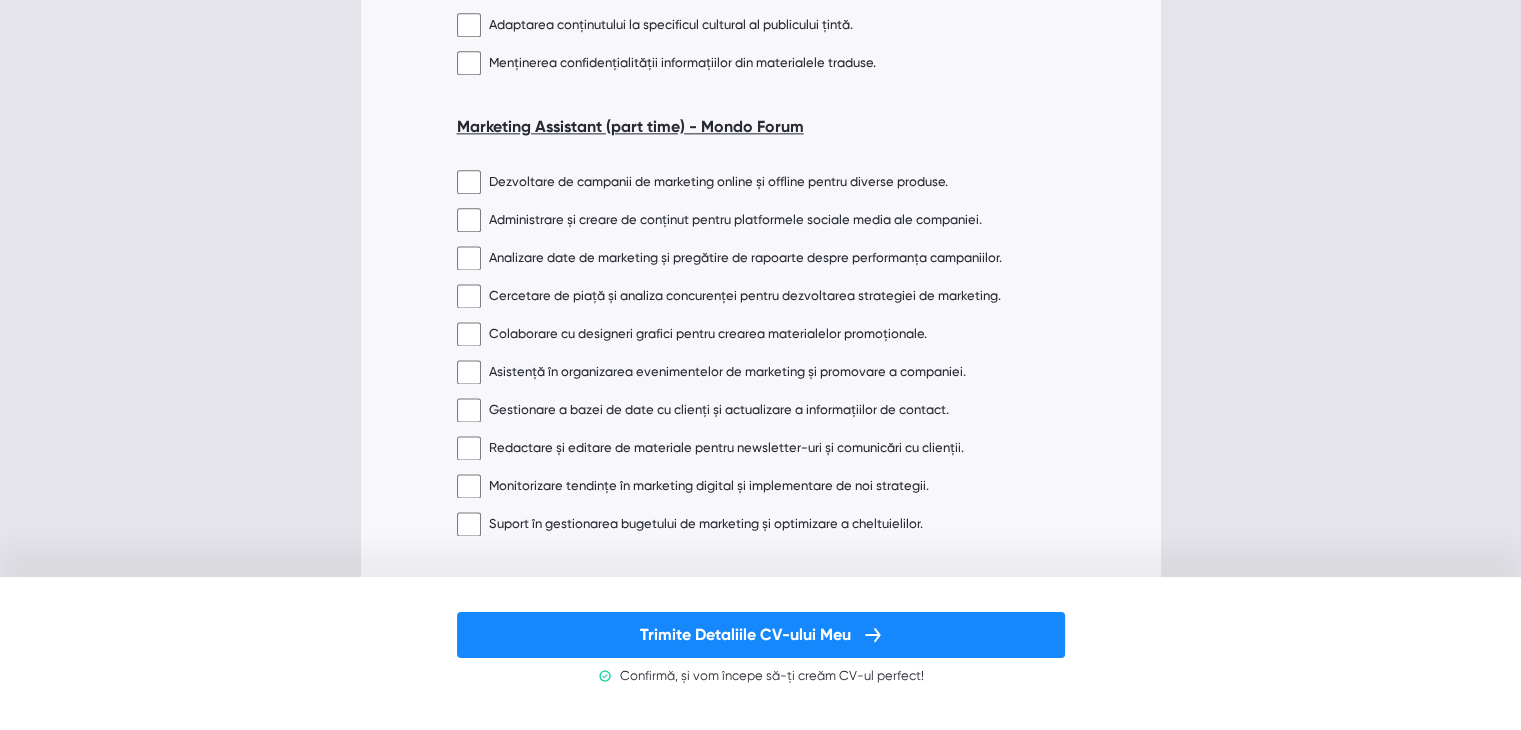 click at bounding box center [469, 296] 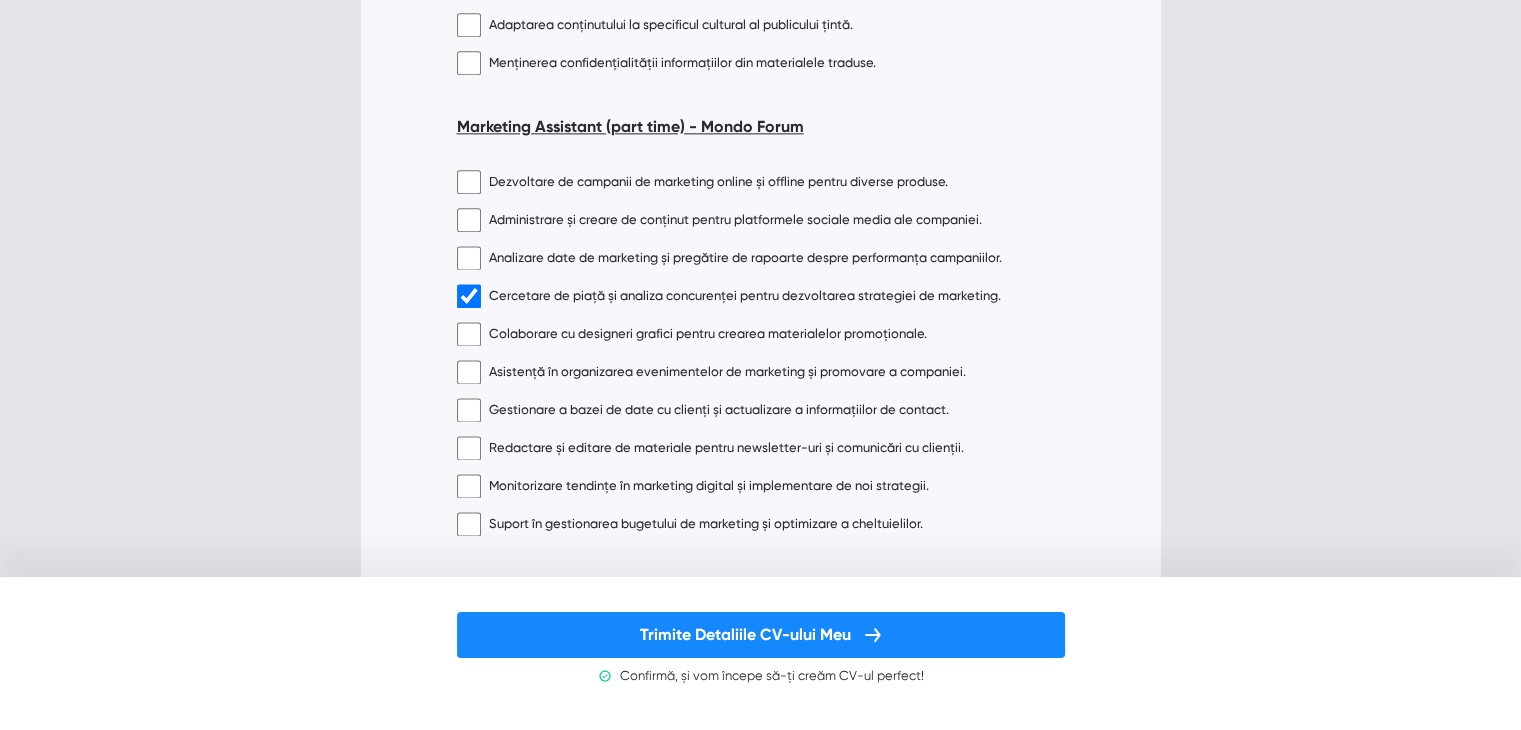 checkbox on "true" 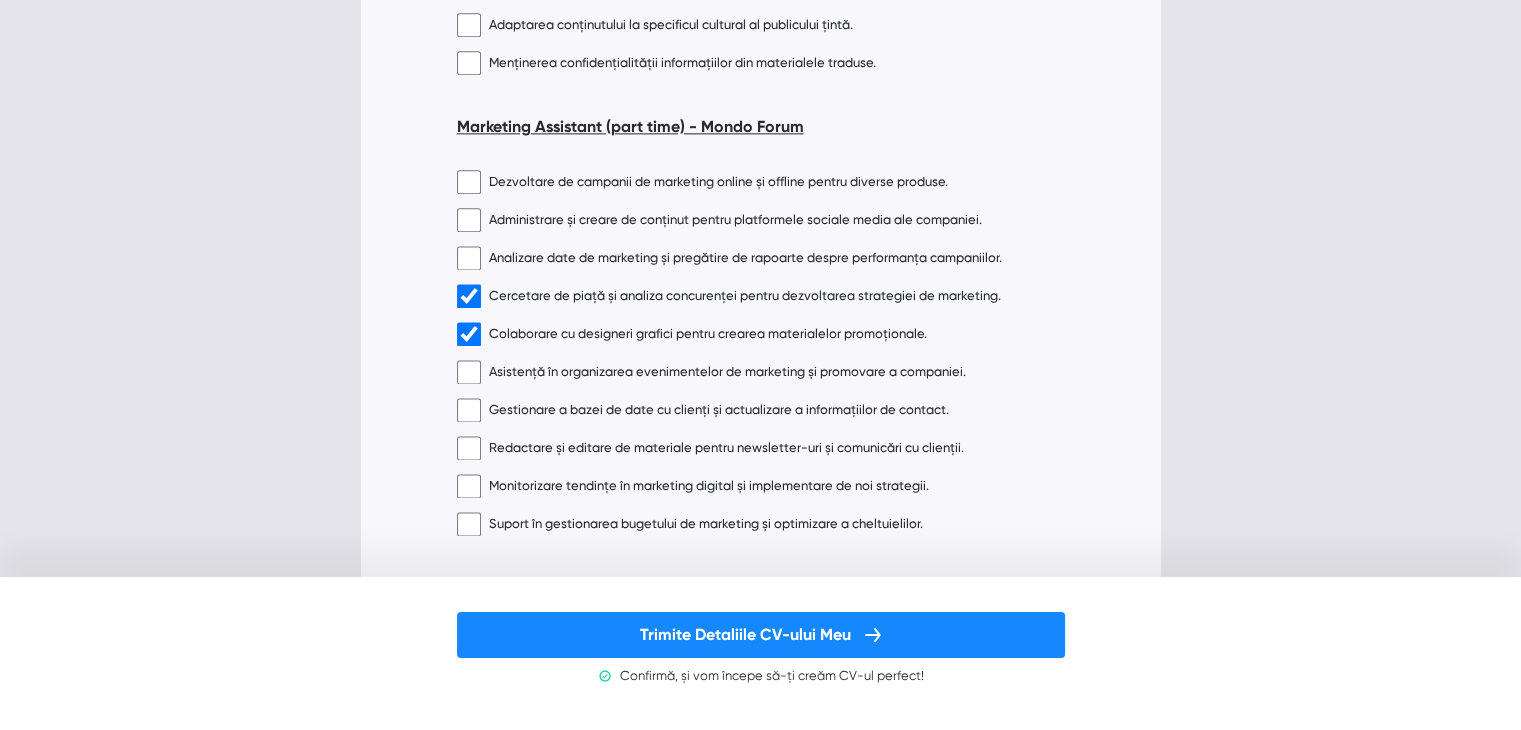checkbox on "true" 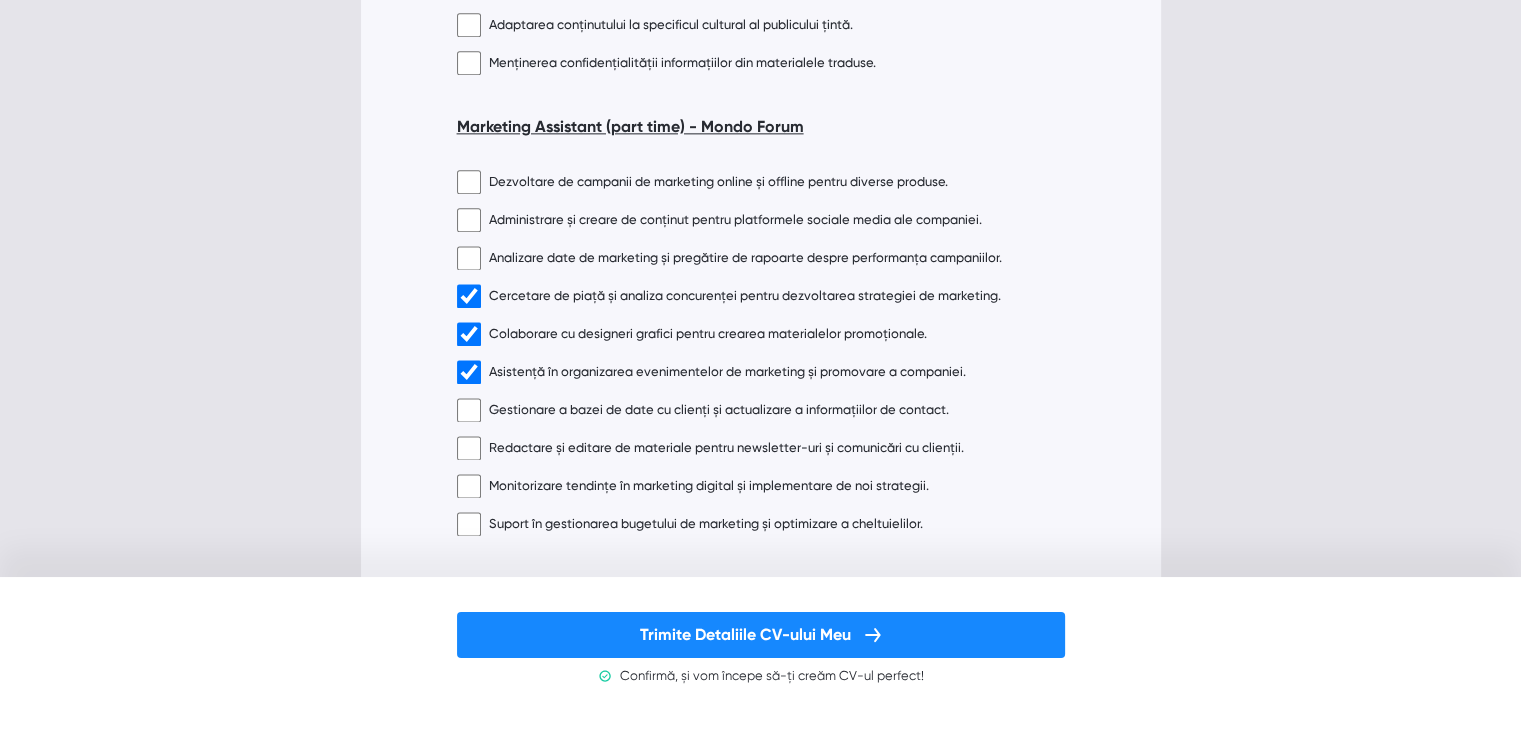 checkbox on "true" 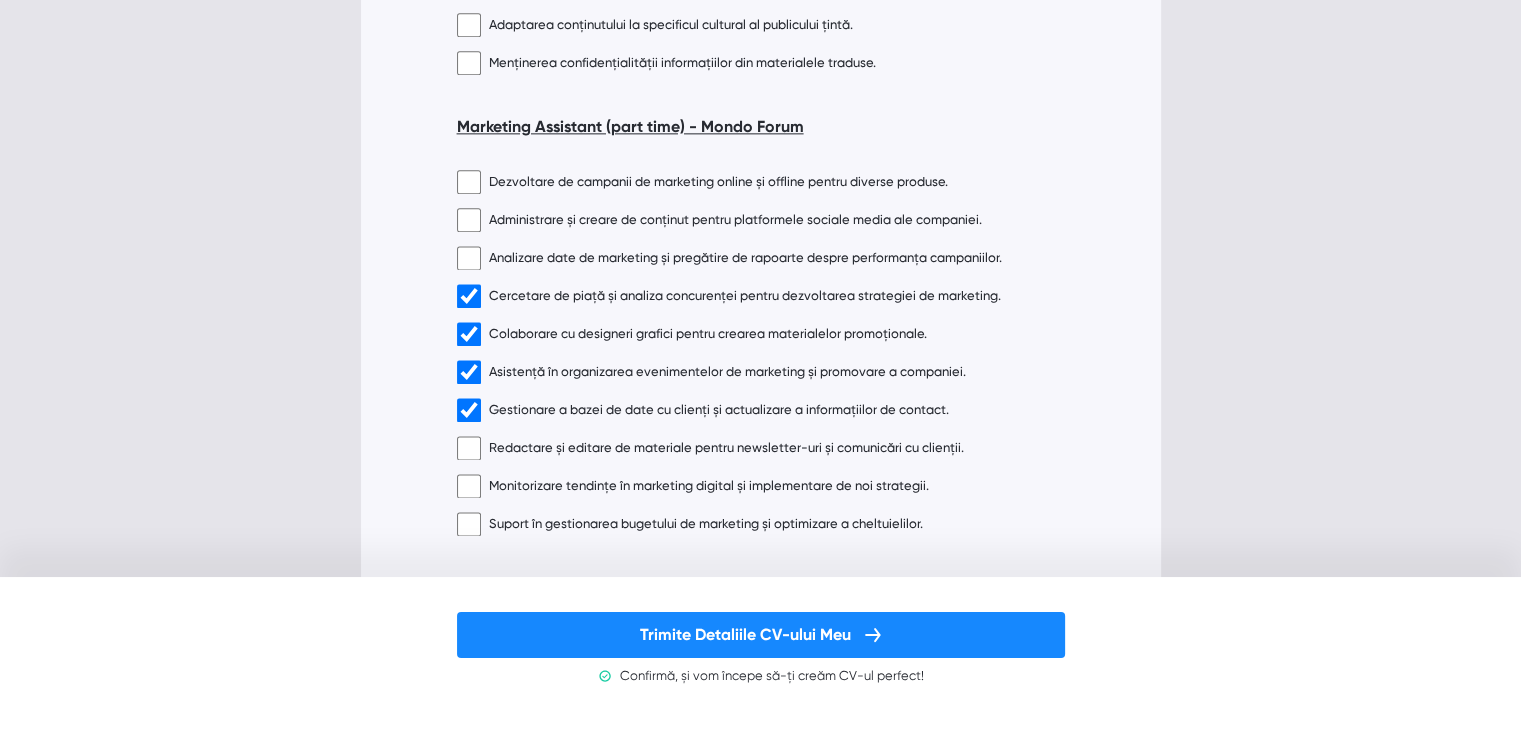 checkbox on "true" 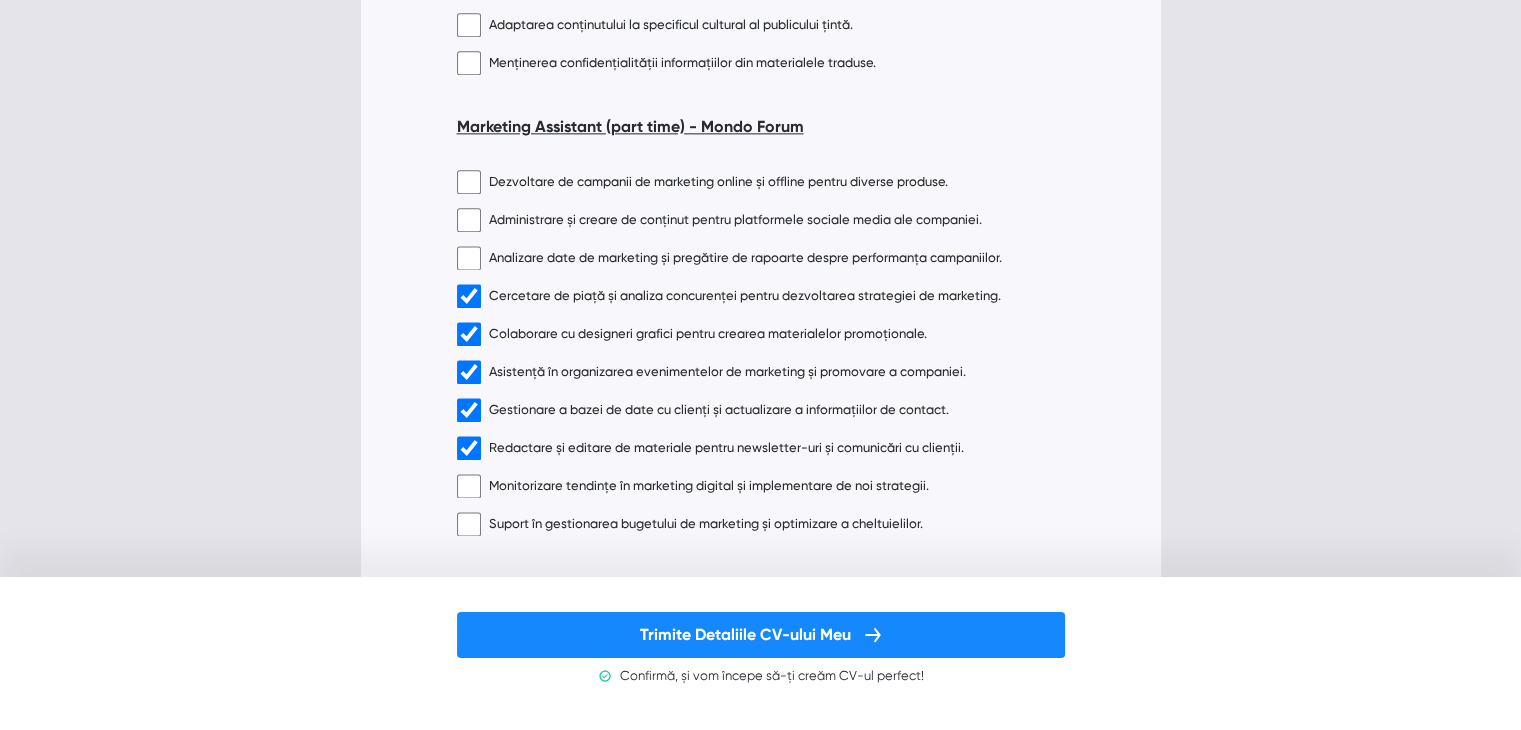 checkbox on "true" 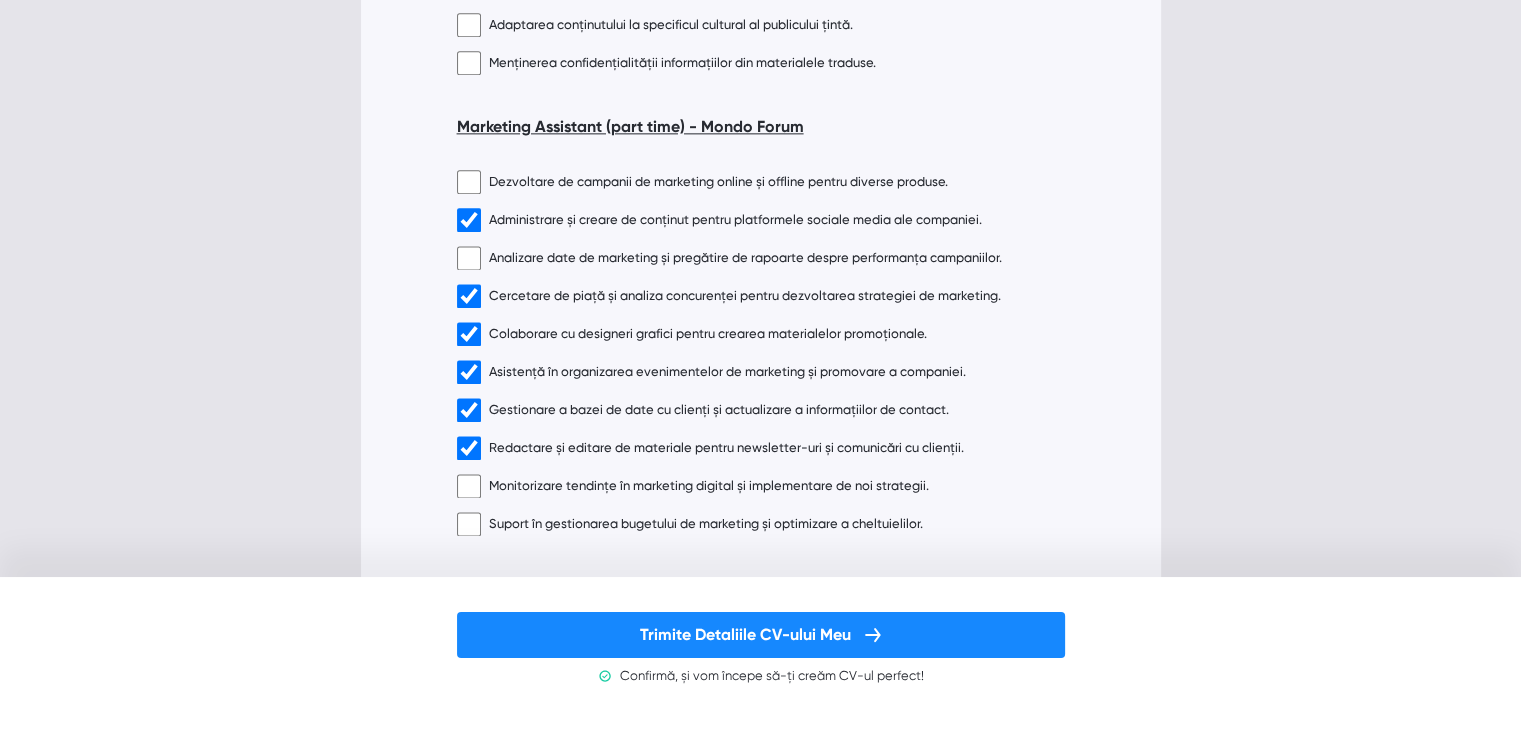 checkbox on "true" 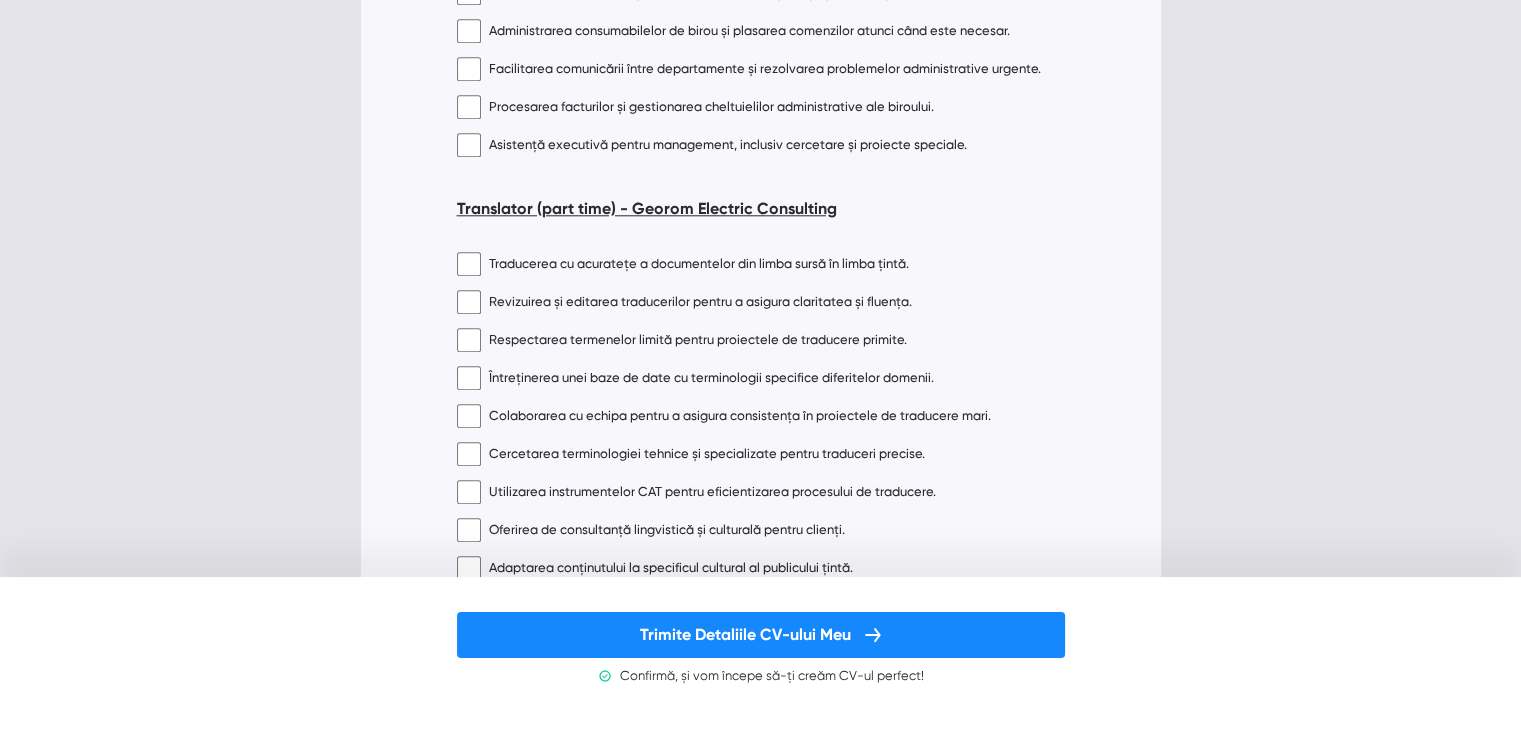 scroll, scrollTop: 2112, scrollLeft: 0, axis: vertical 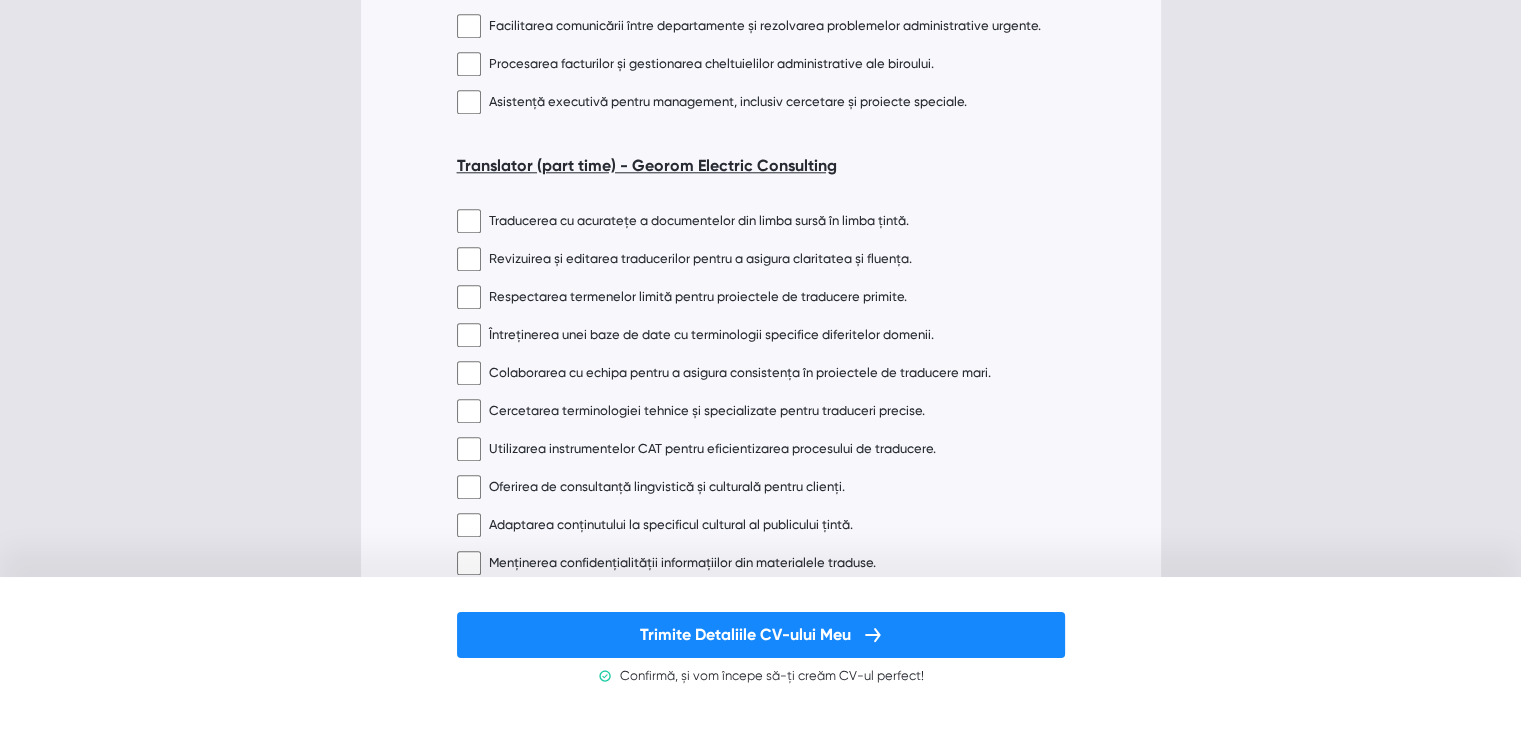click at bounding box center [469, 221] 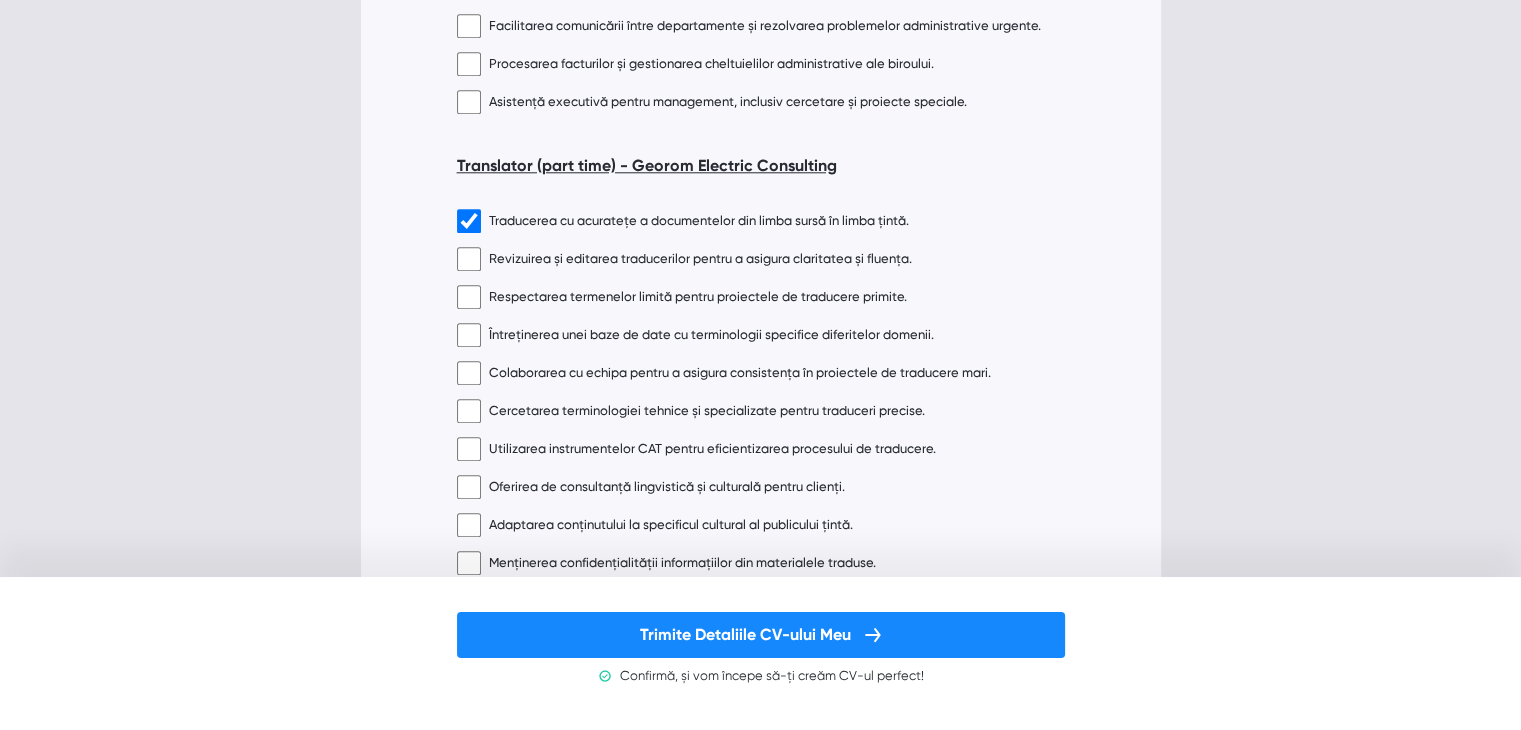 checkbox on "true" 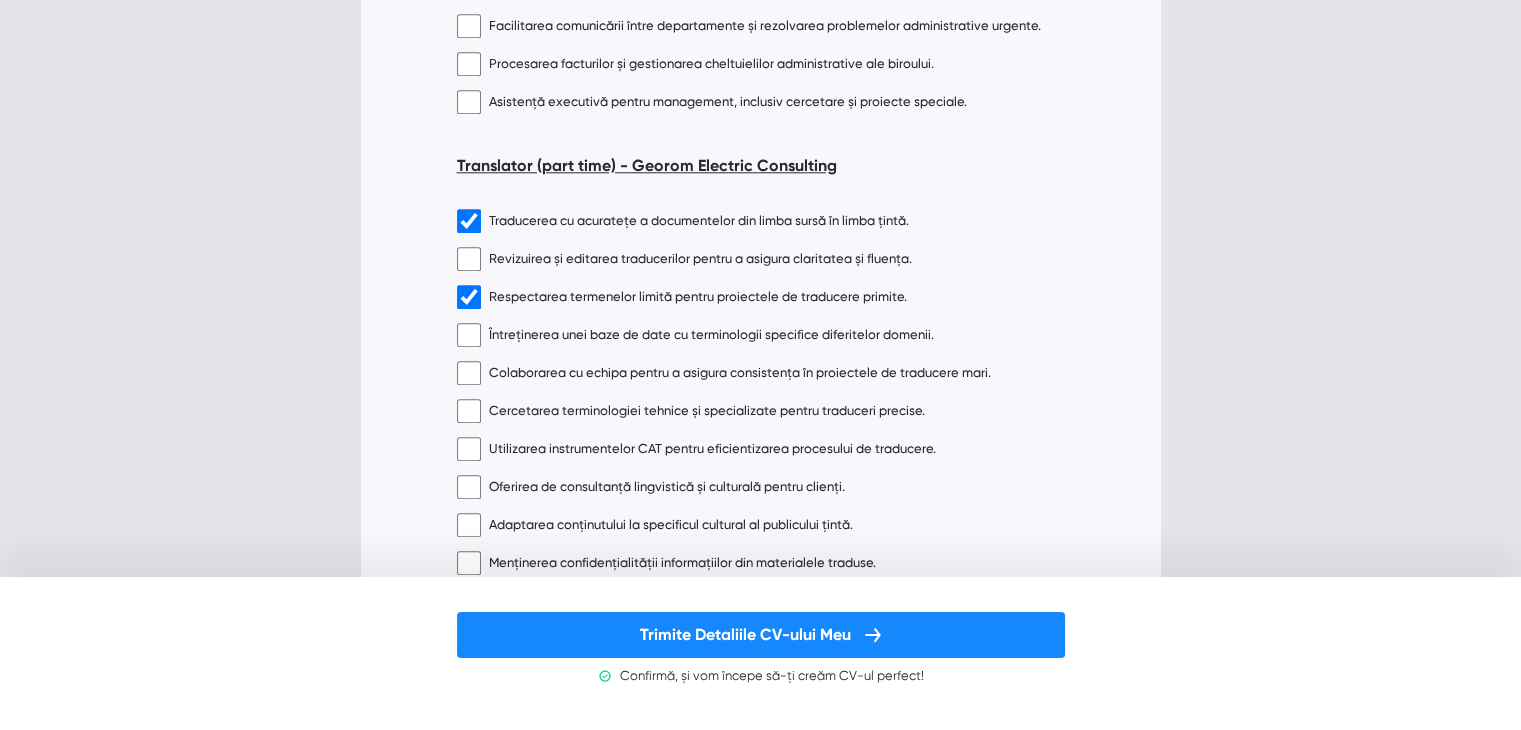checkbox on "true" 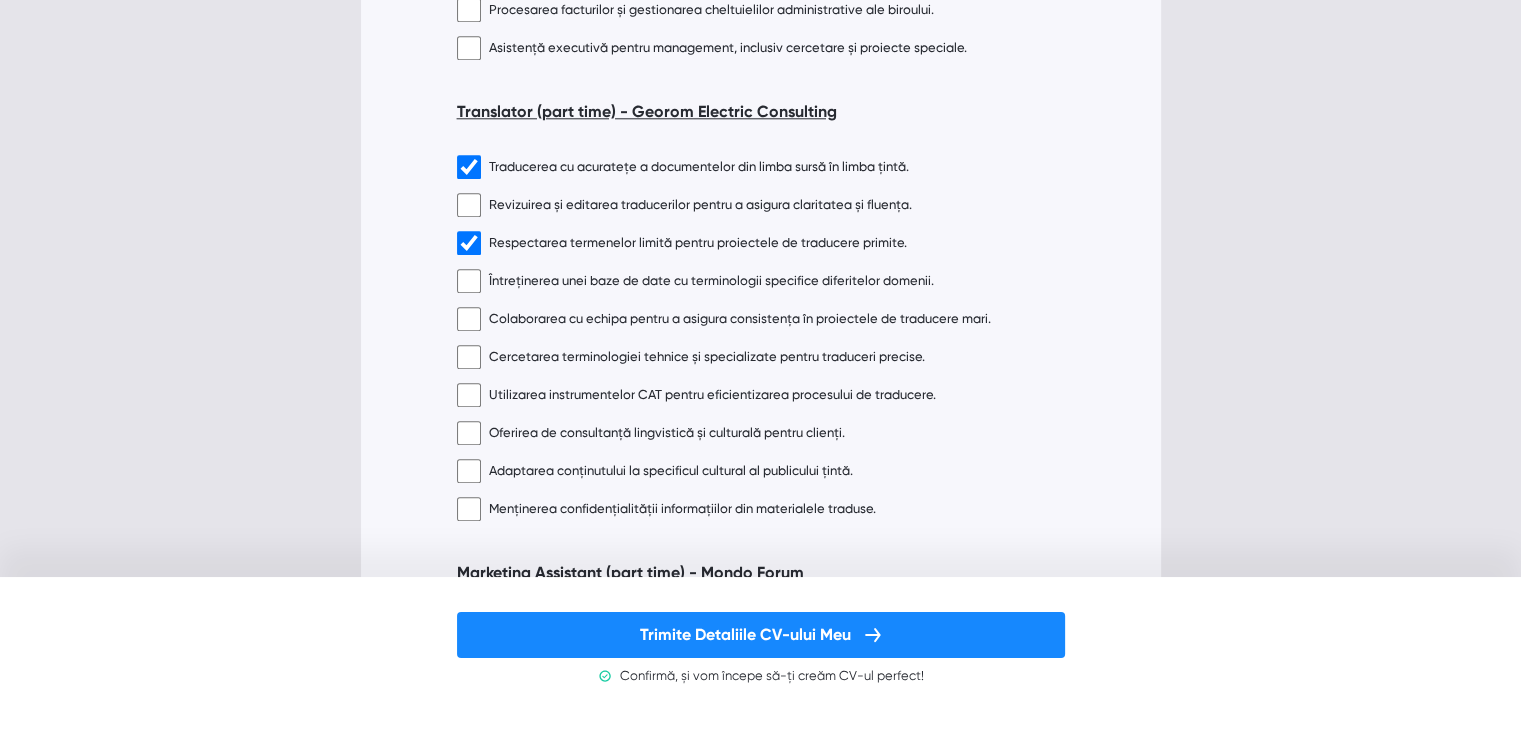 scroll, scrollTop: 2212, scrollLeft: 0, axis: vertical 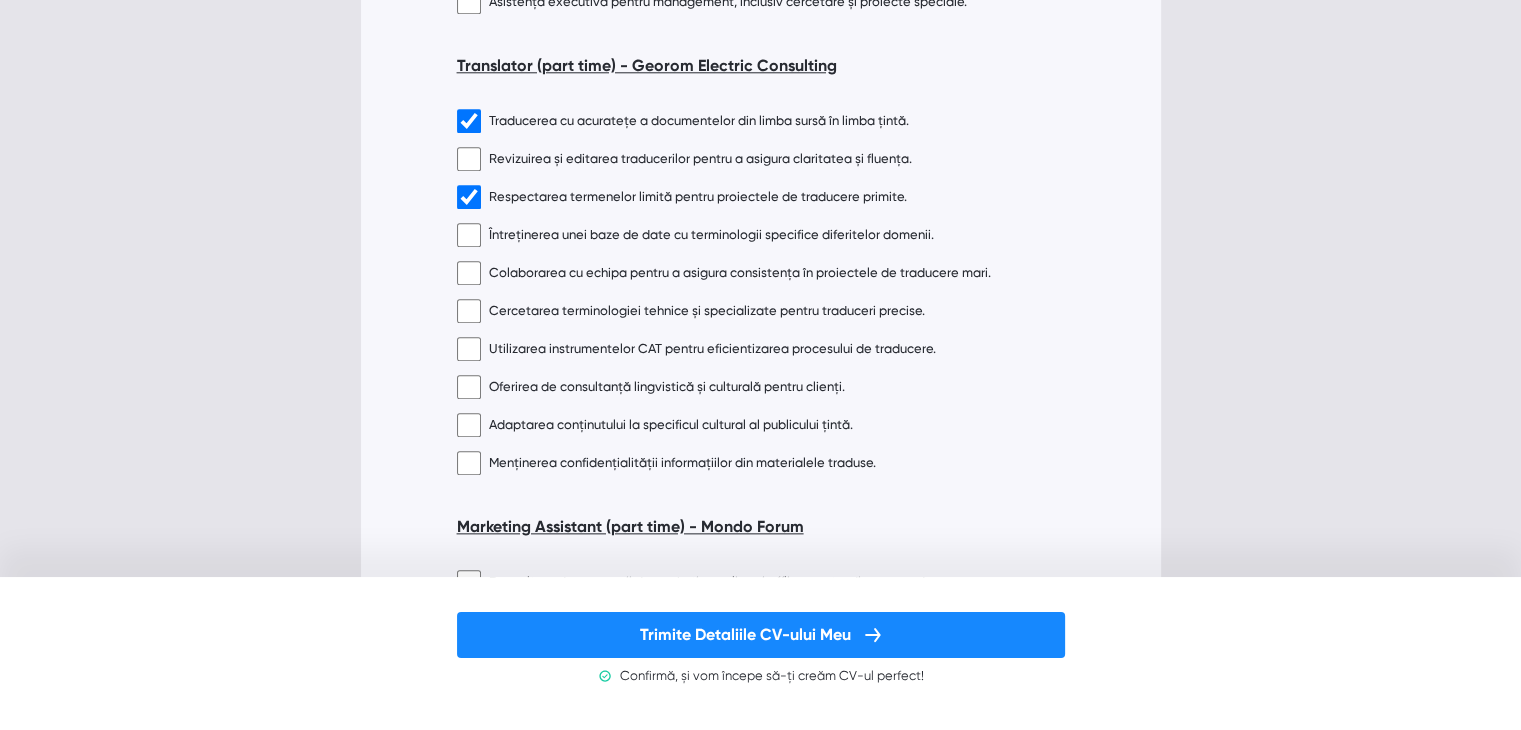 click at bounding box center (469, 273) 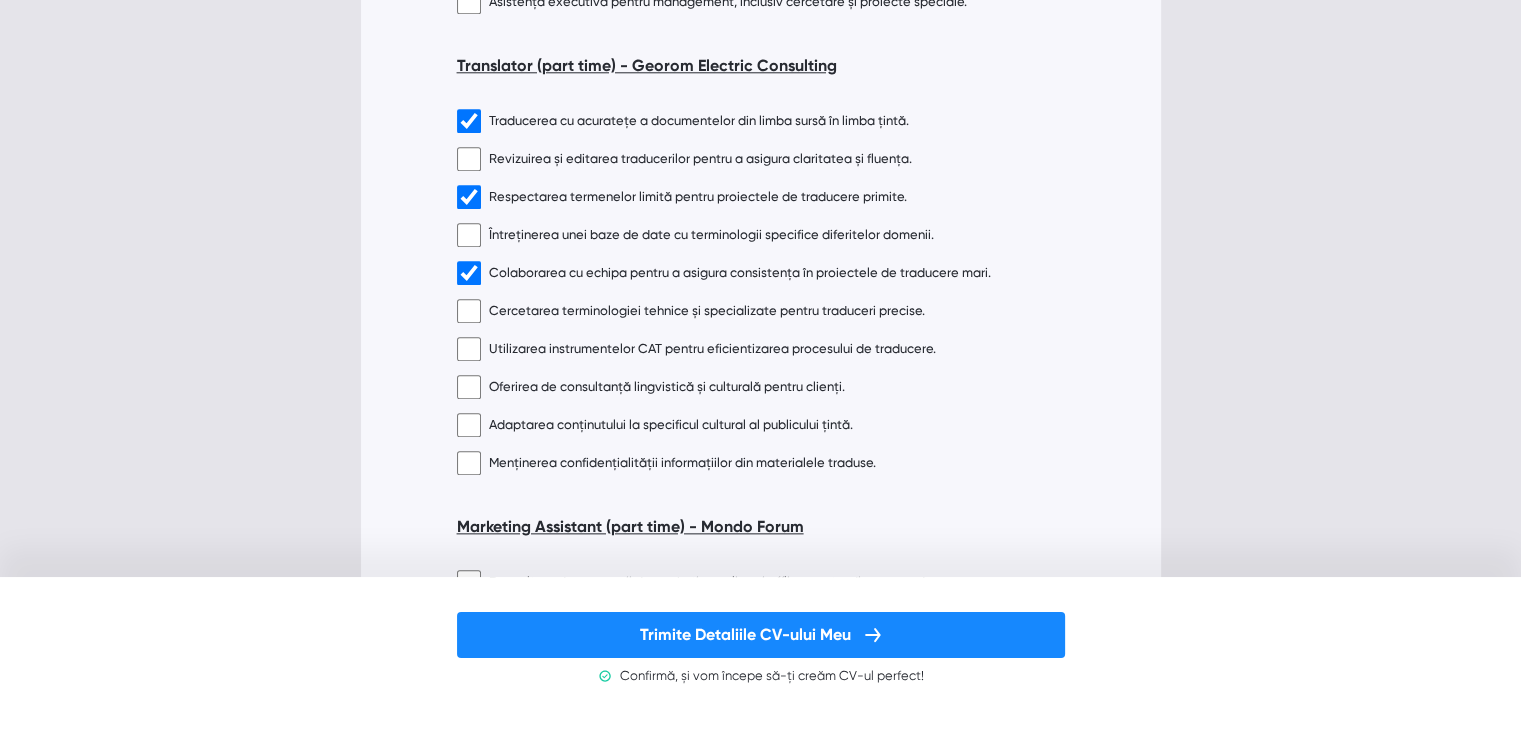 checkbox on "true" 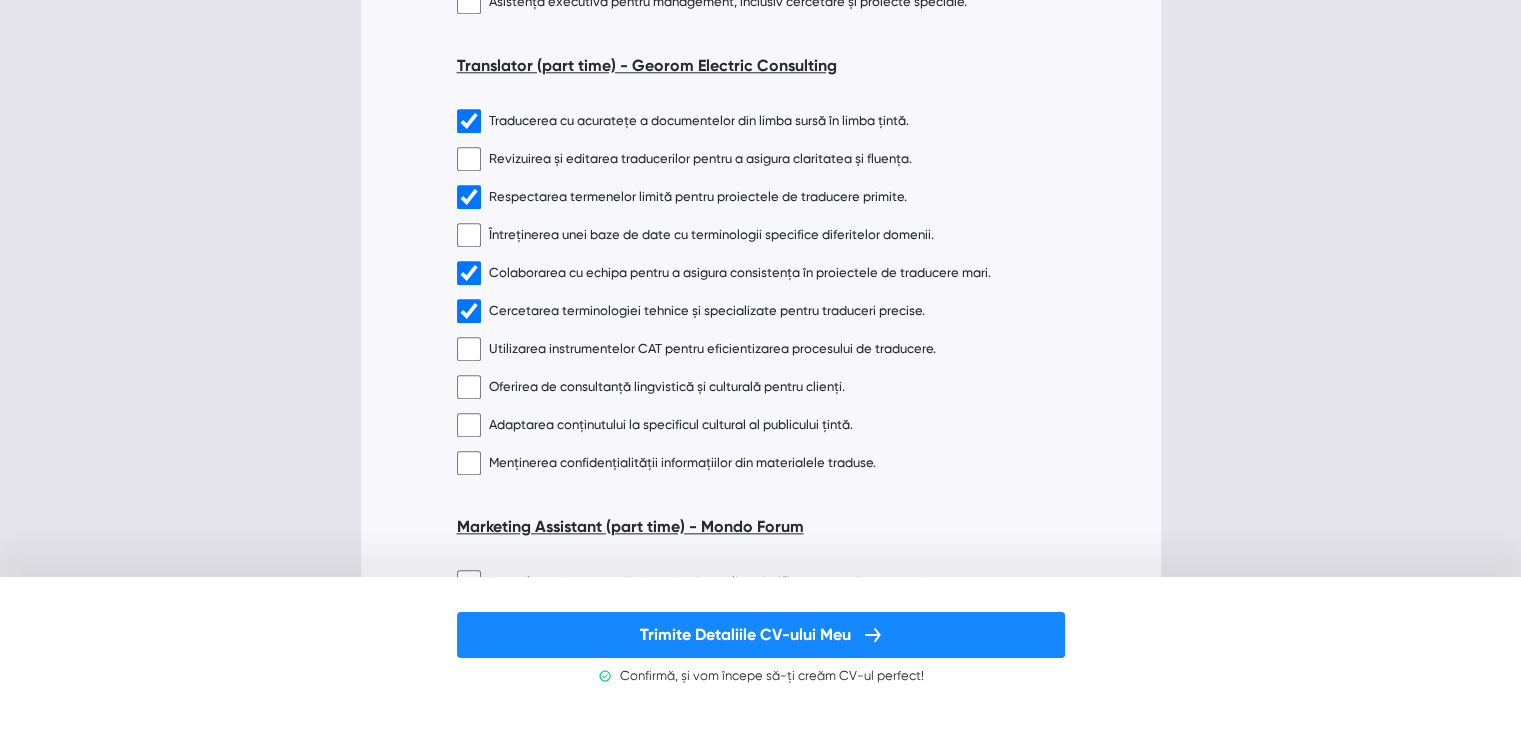 checkbox on "true" 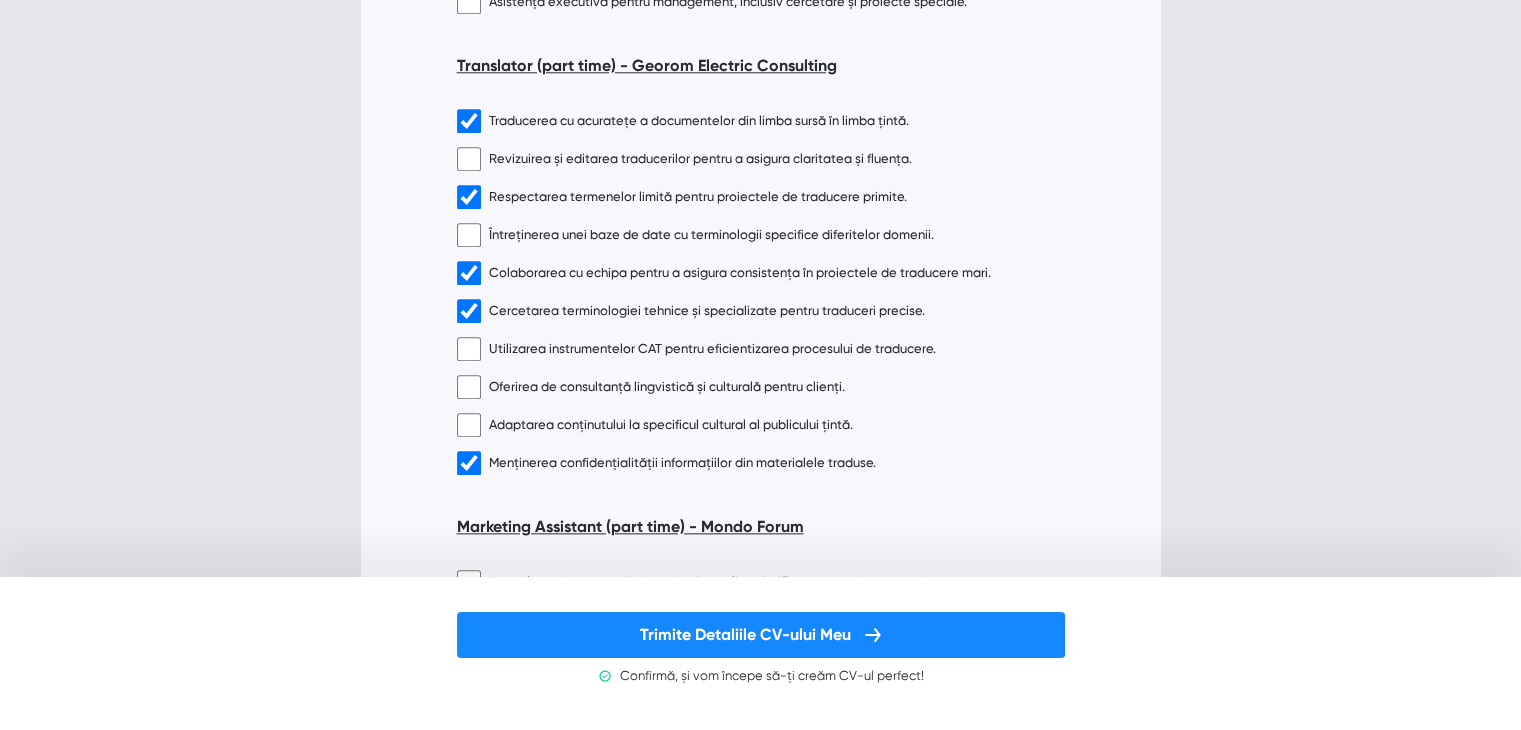 checkbox on "true" 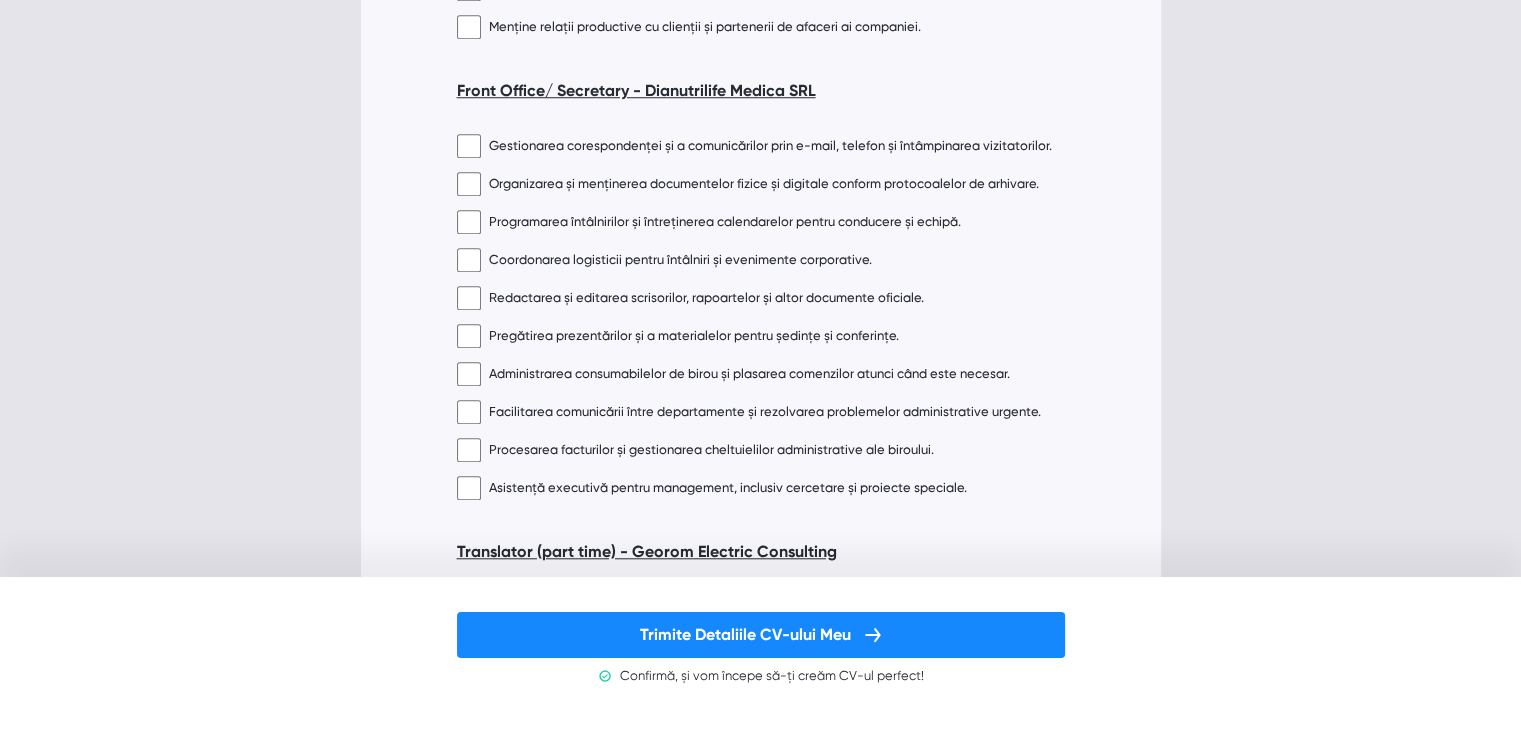scroll, scrollTop: 1612, scrollLeft: 0, axis: vertical 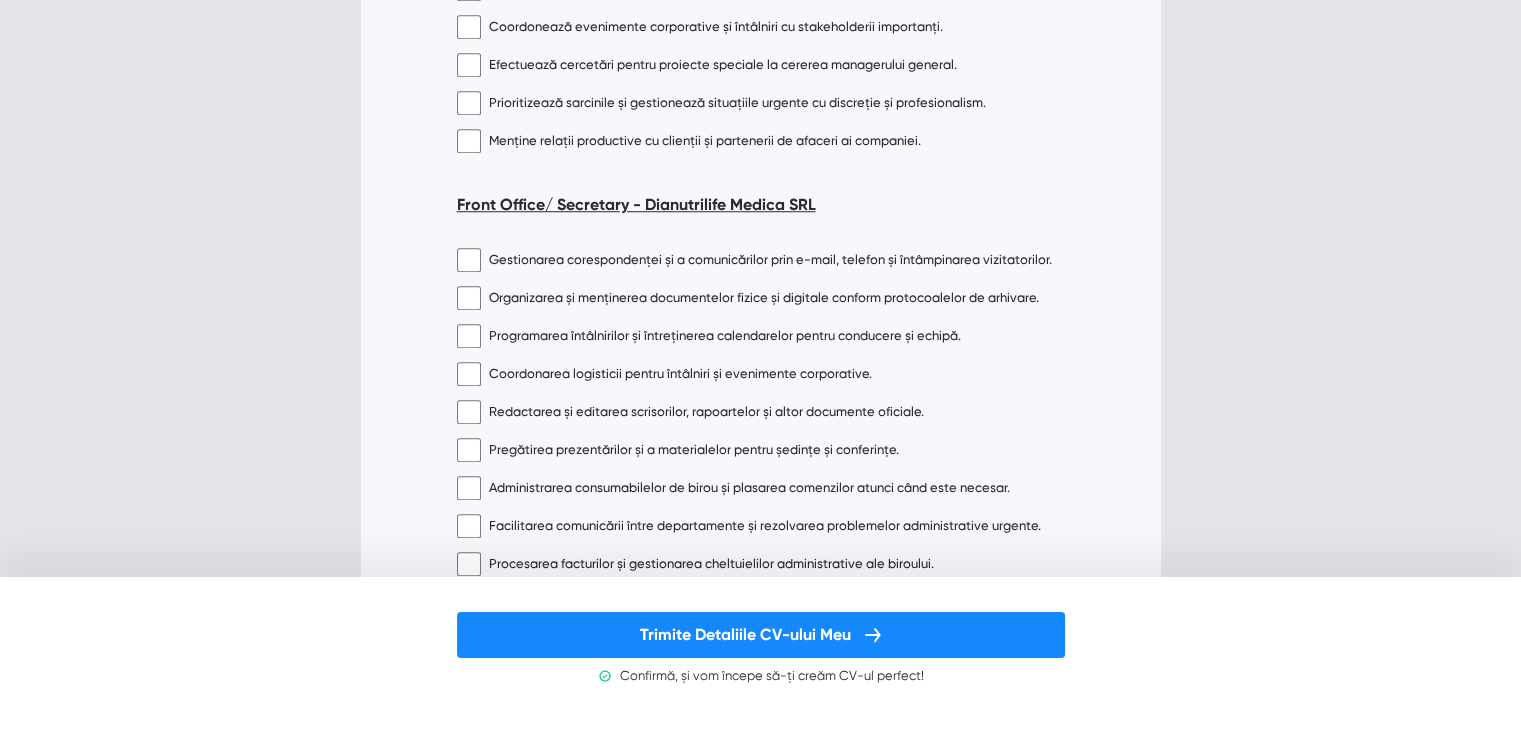click at bounding box center [469, 260] 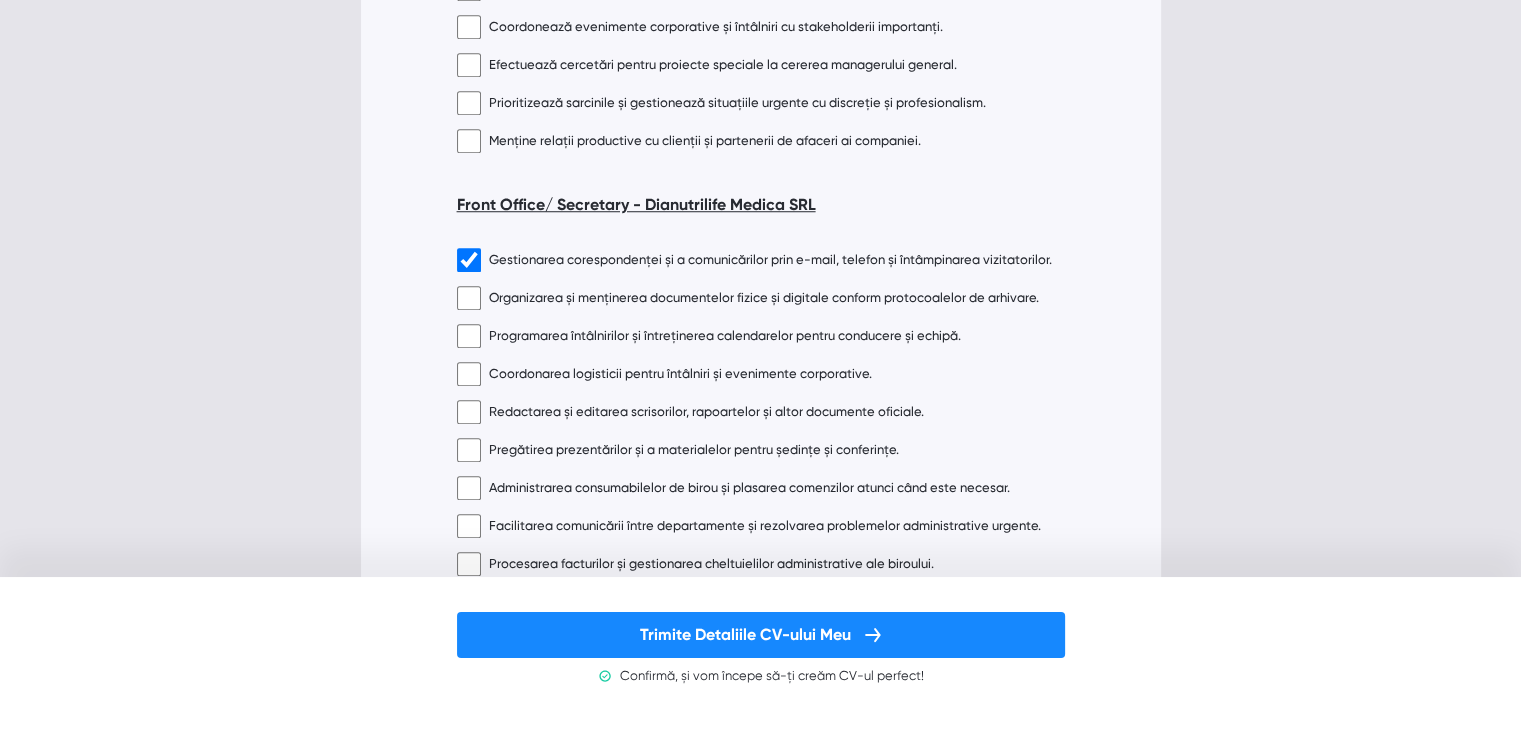 checkbox on "true" 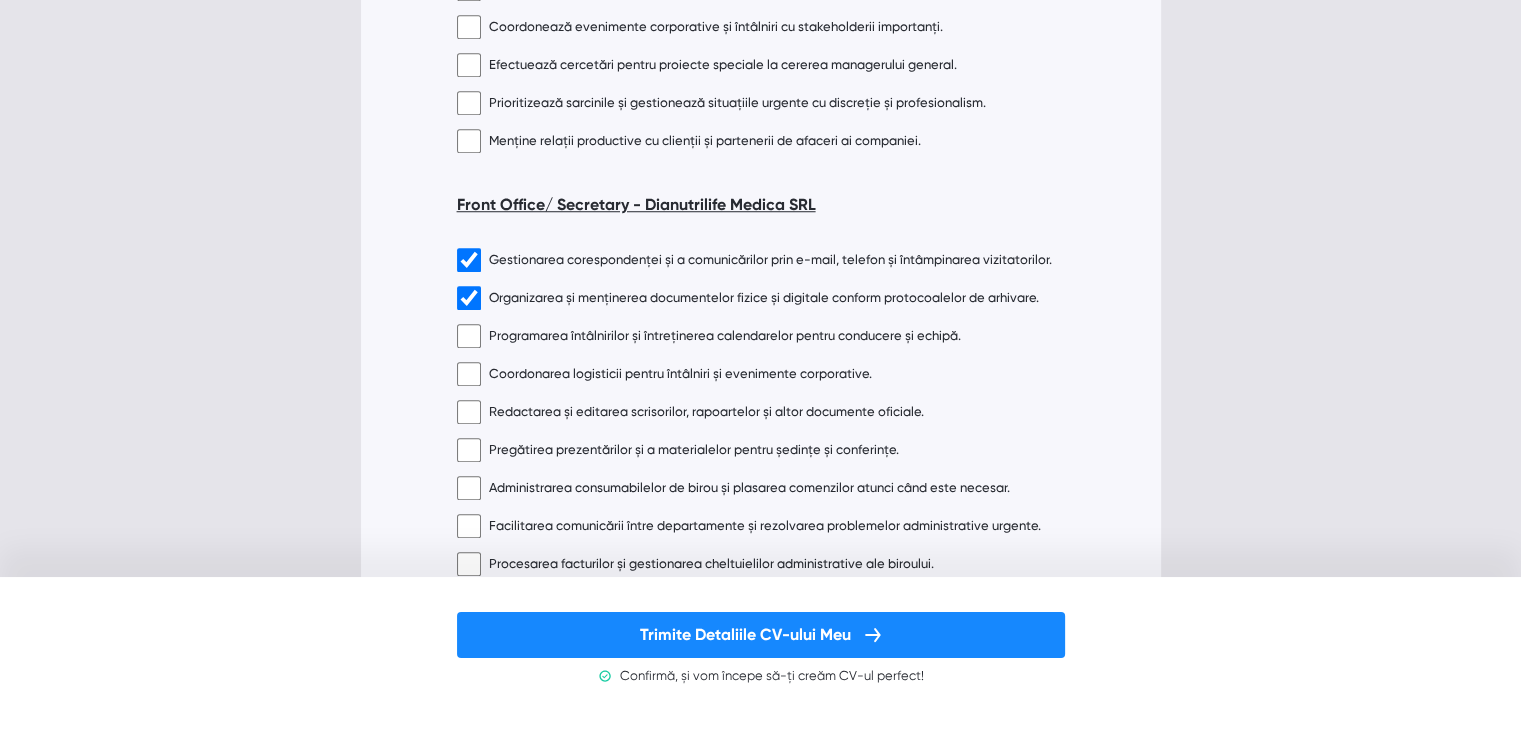 checkbox on "true" 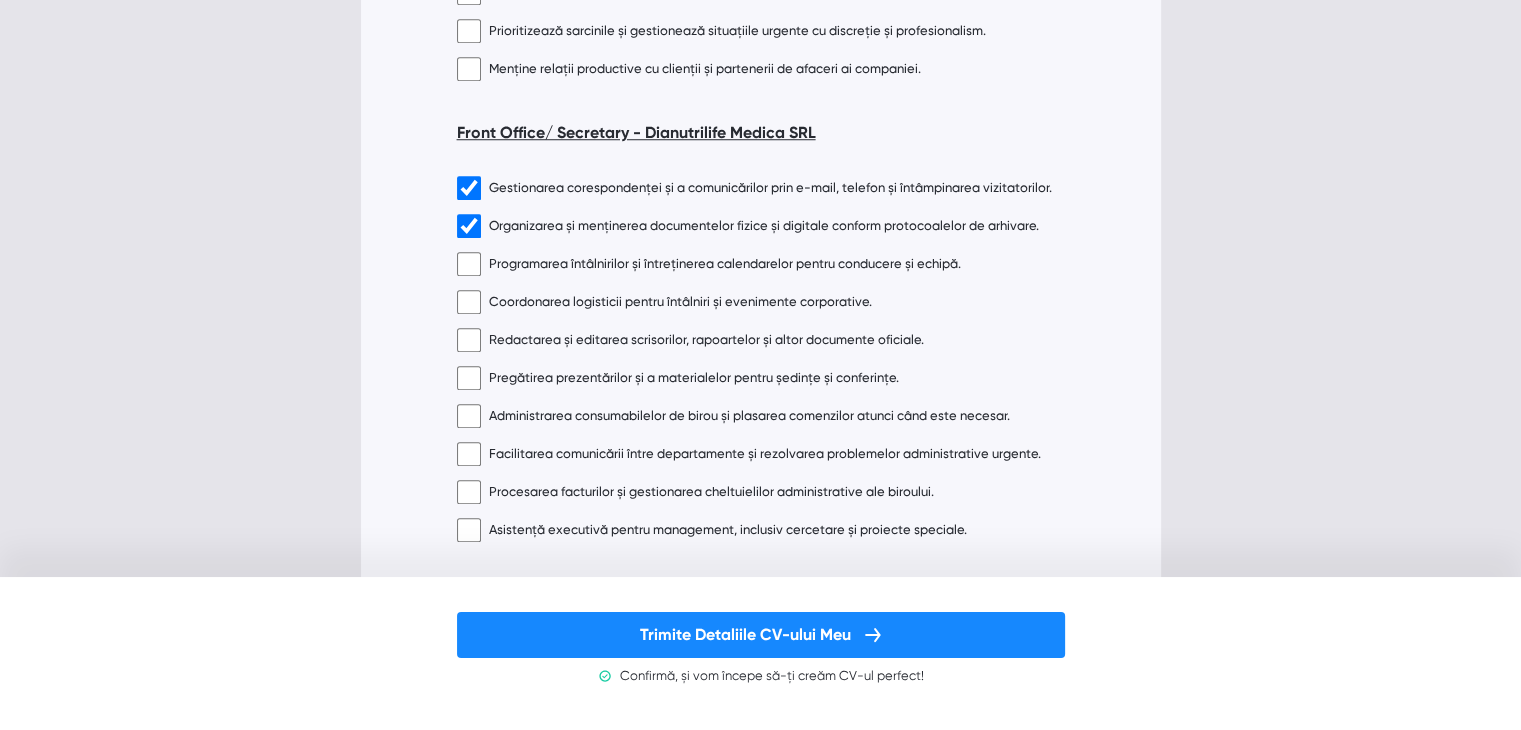 scroll, scrollTop: 1712, scrollLeft: 0, axis: vertical 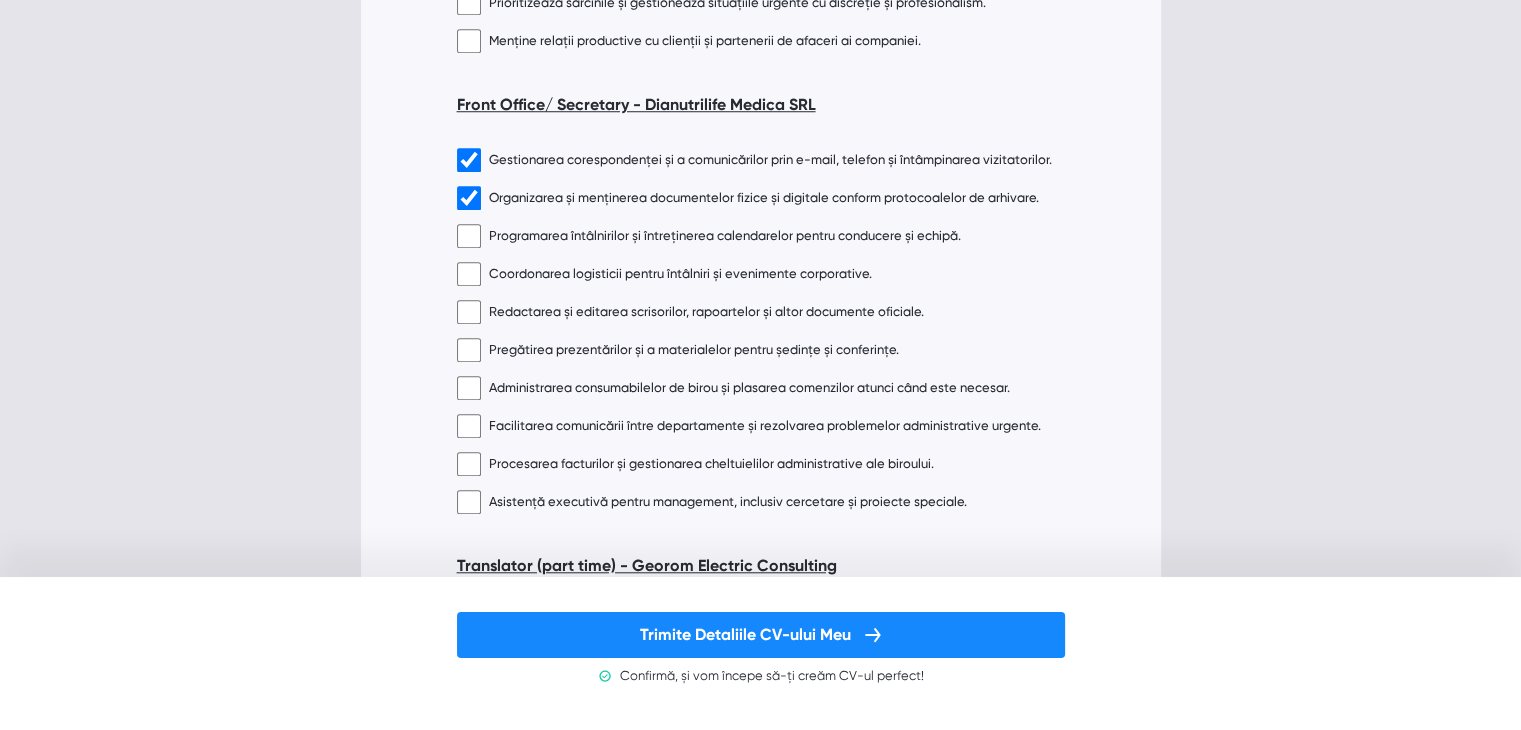 click at bounding box center (469, 236) 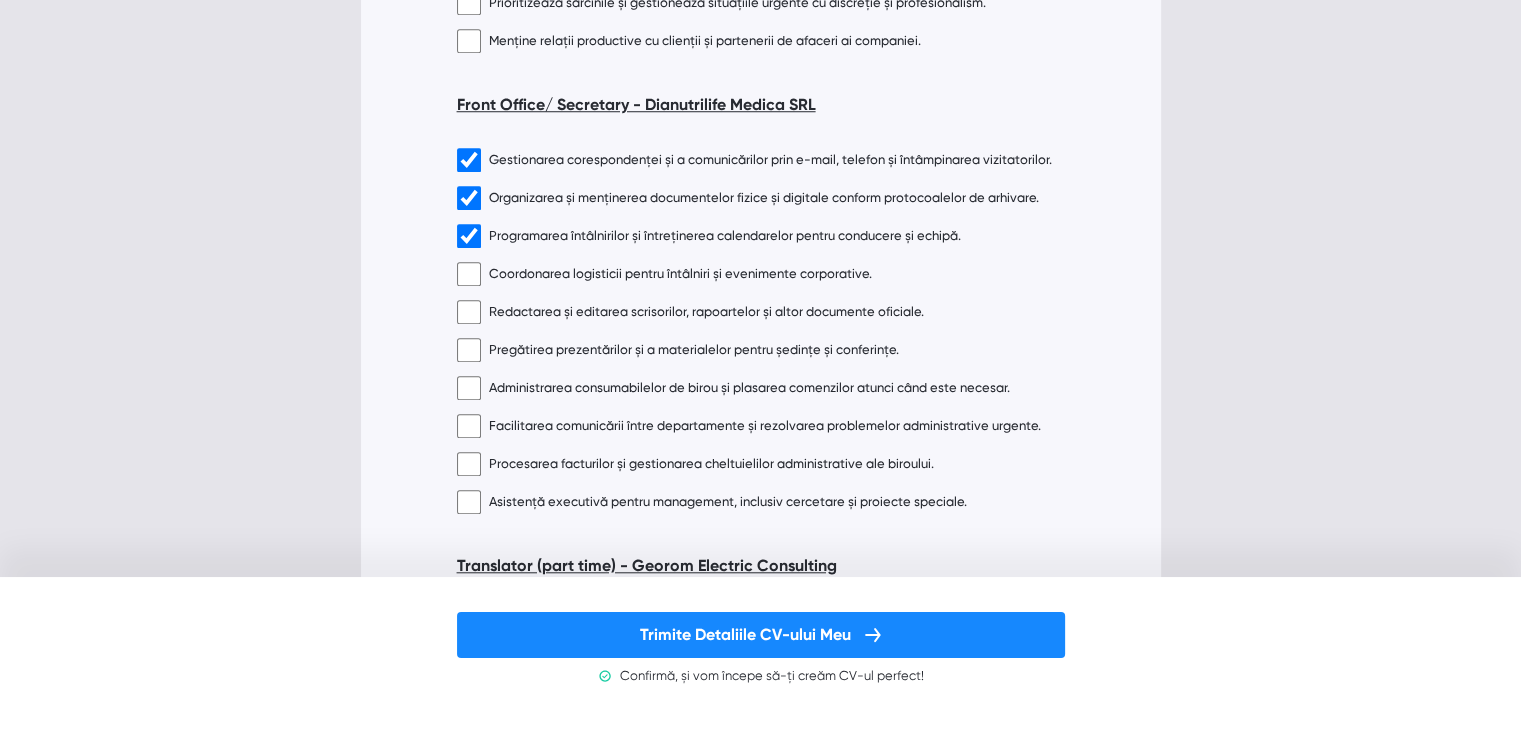 checkbox on "true" 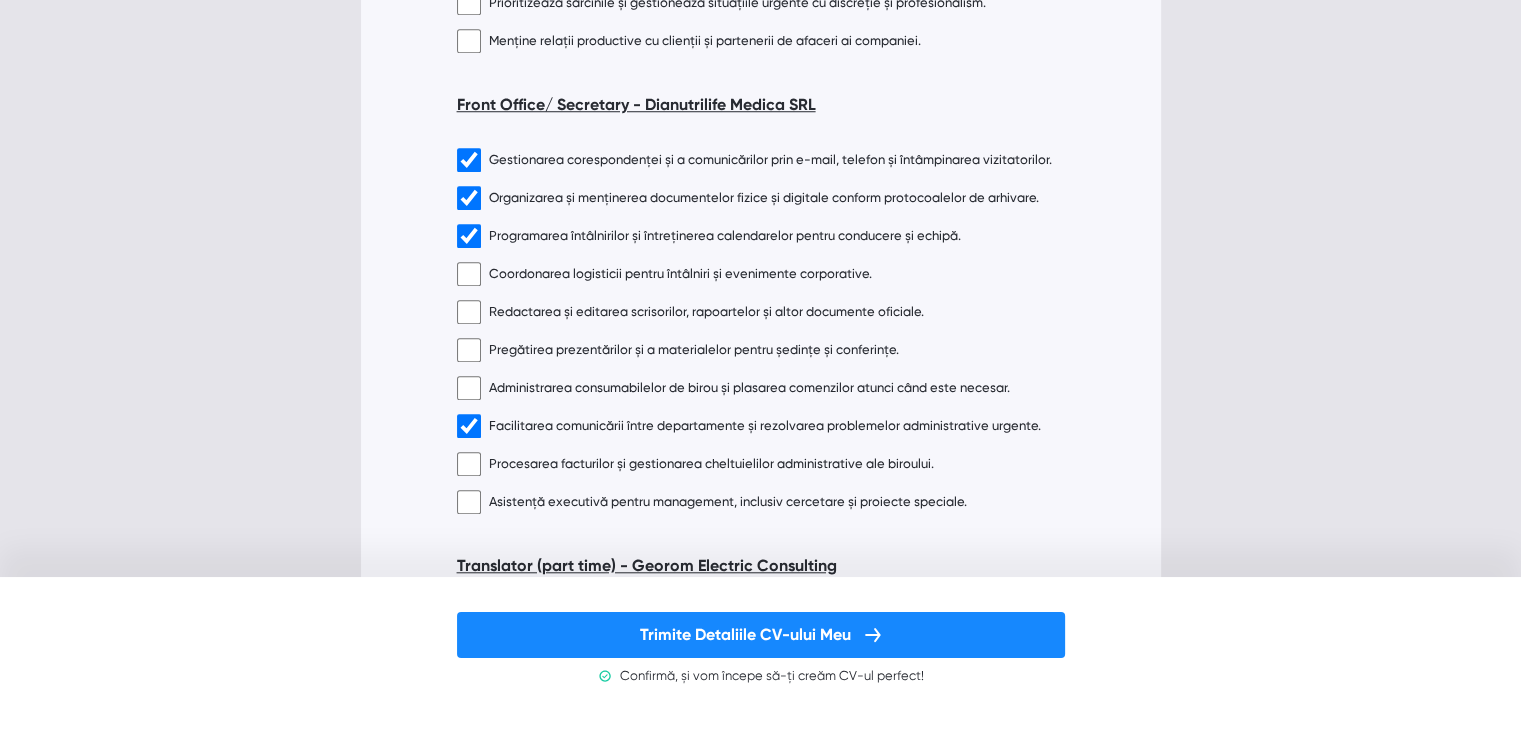checkbox on "true" 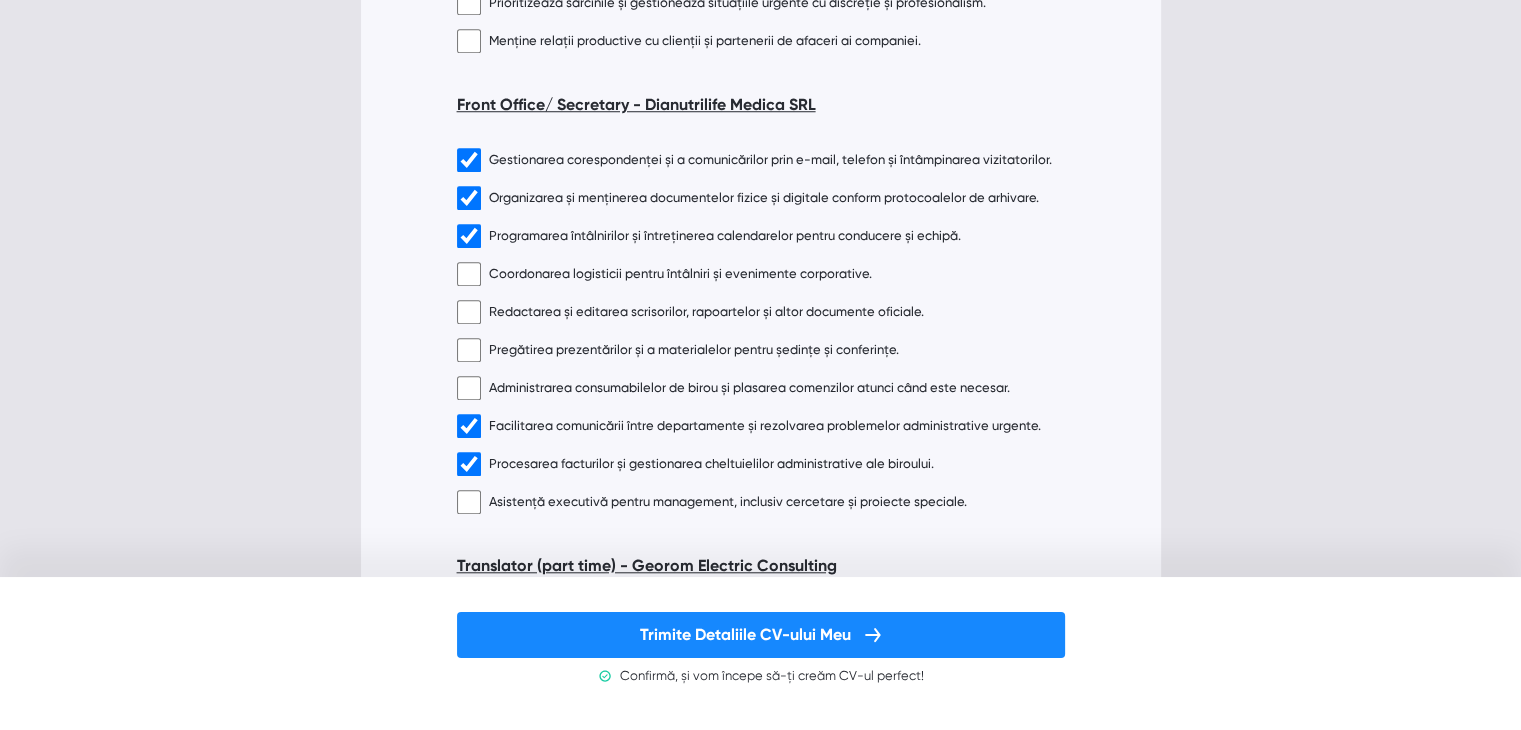checkbox on "true" 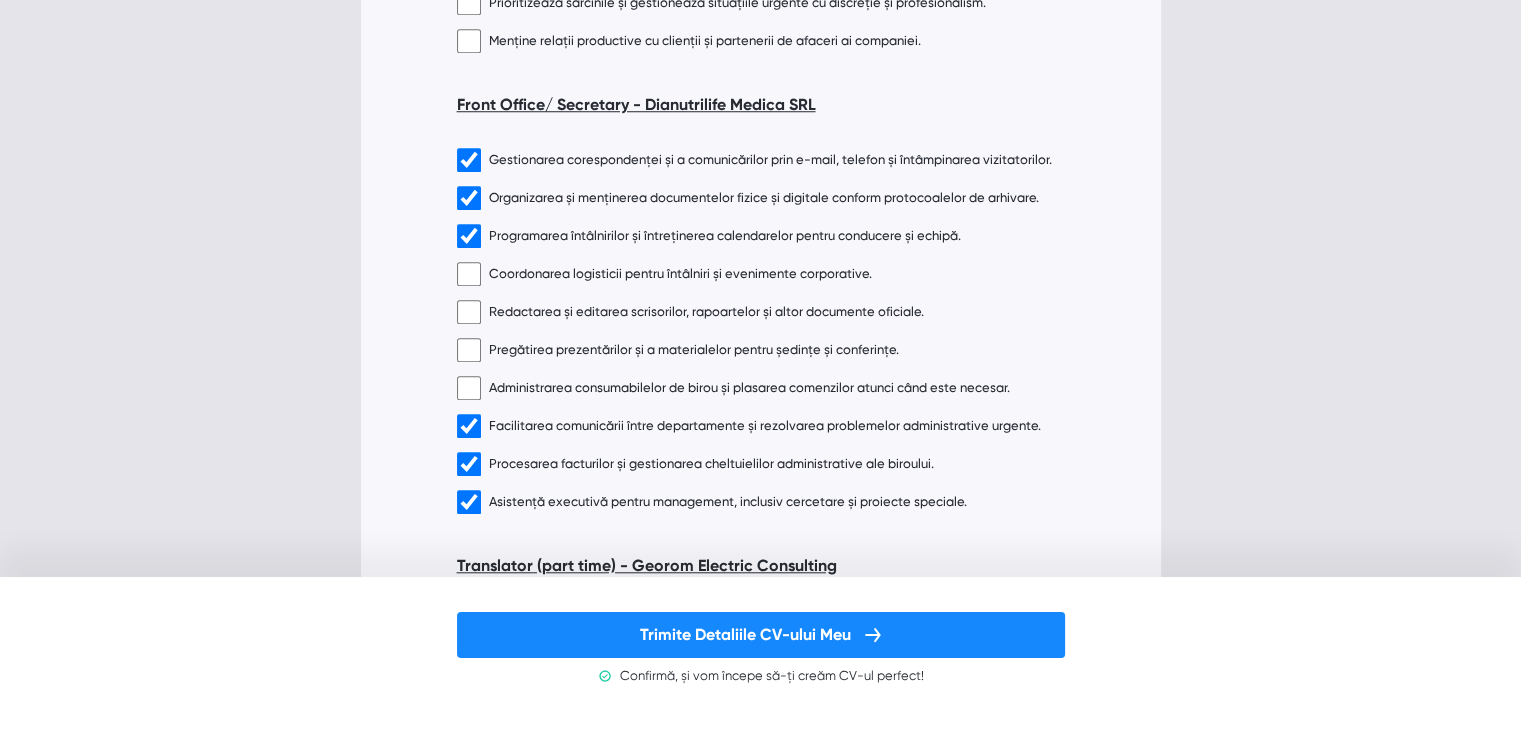 checkbox on "true" 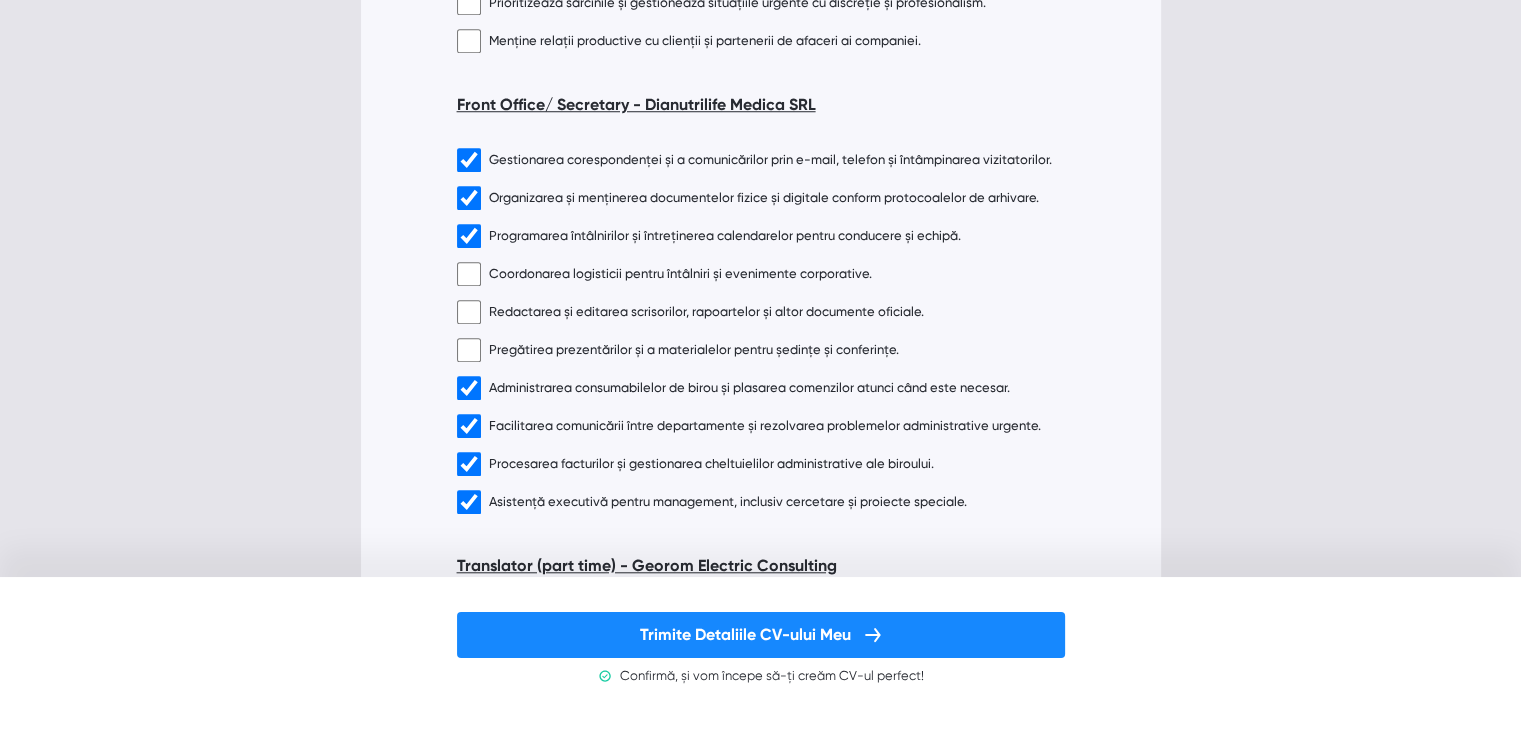checkbox on "true" 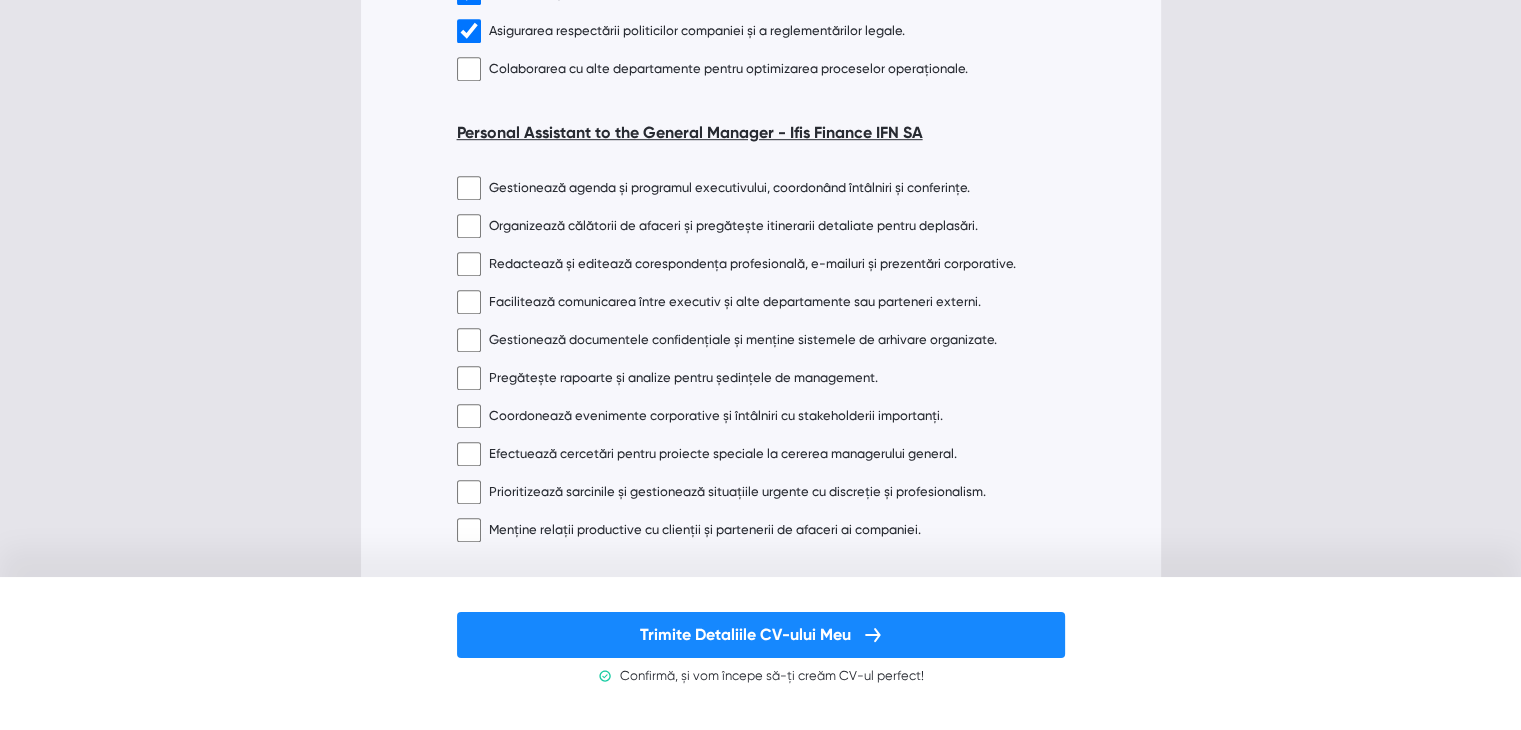 scroll, scrollTop: 1212, scrollLeft: 0, axis: vertical 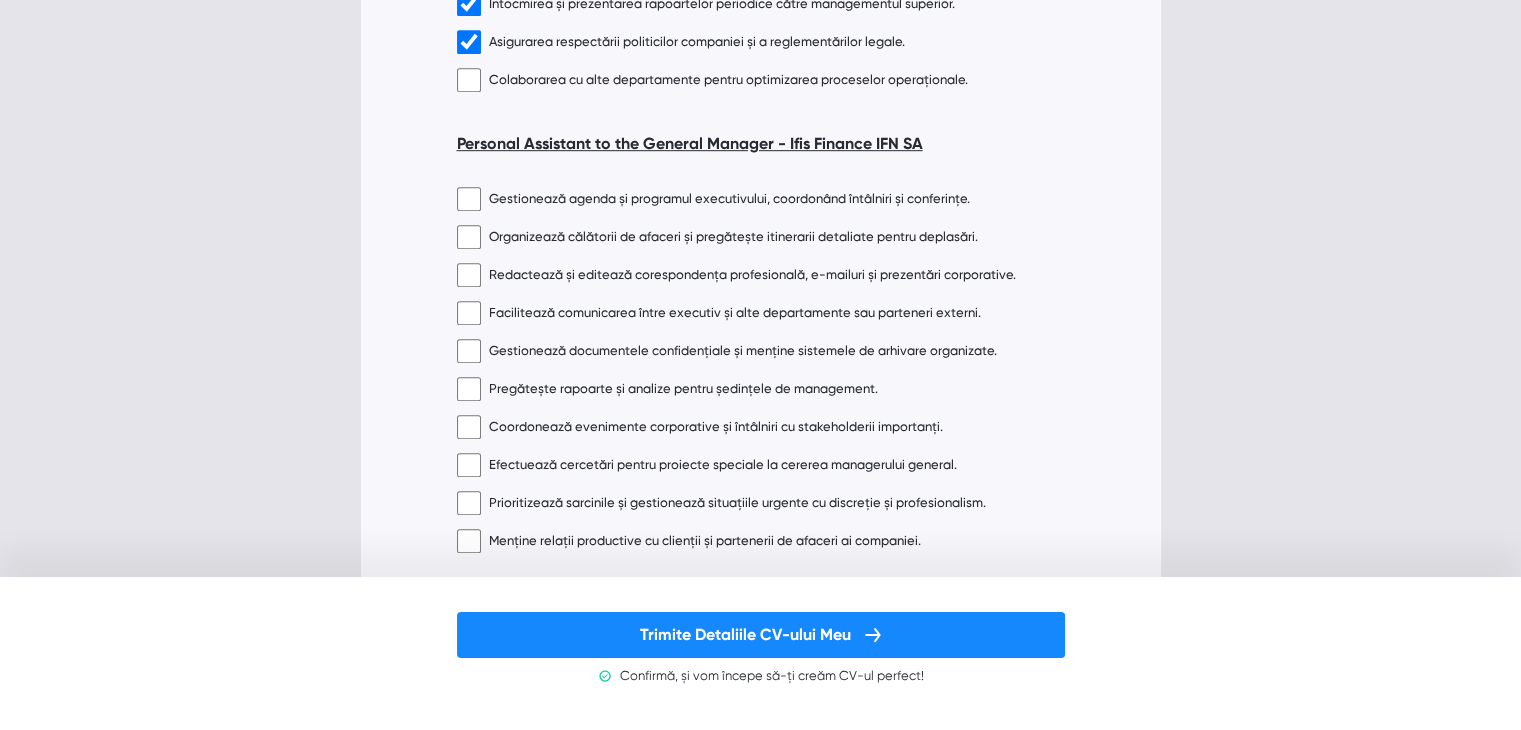 click at bounding box center [469, 199] 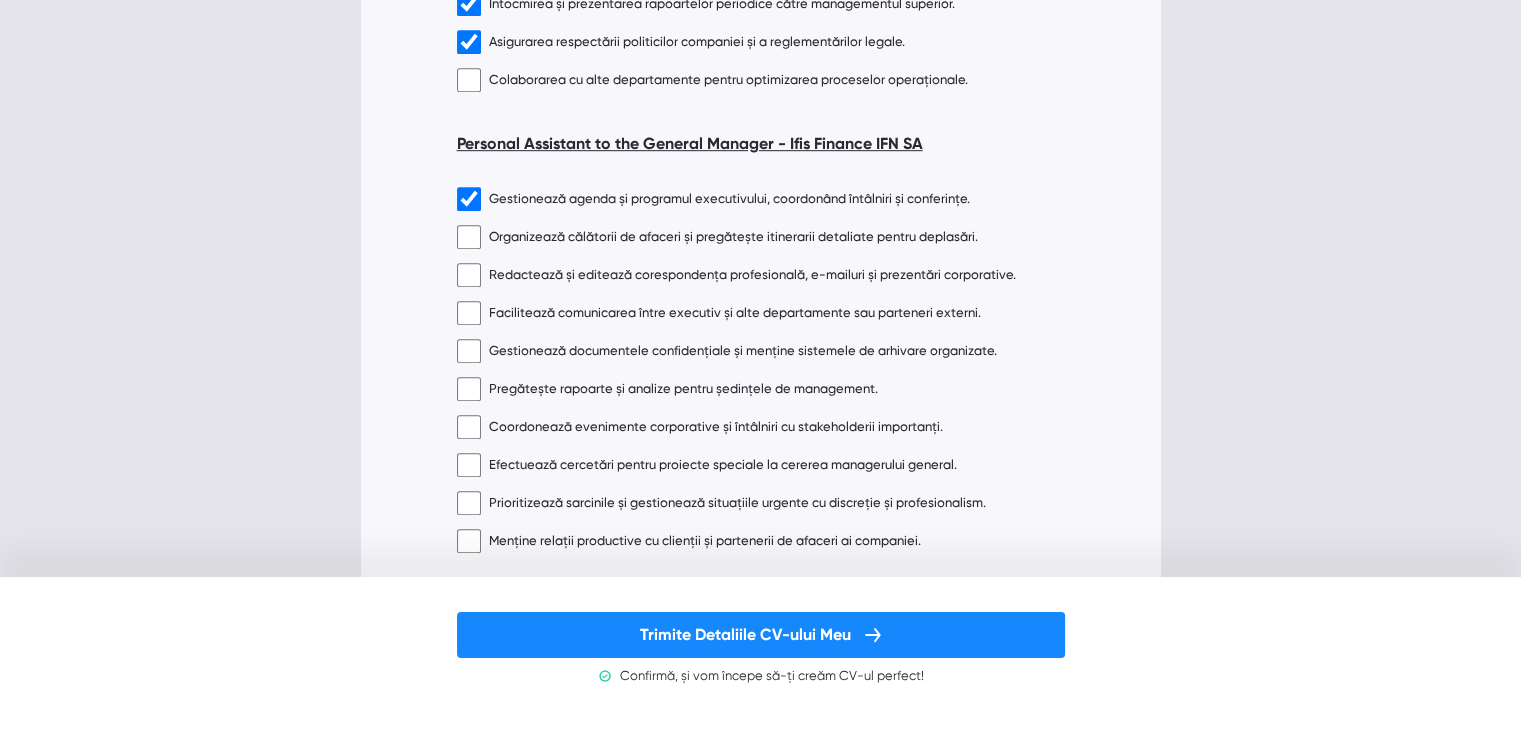 checkbox on "true" 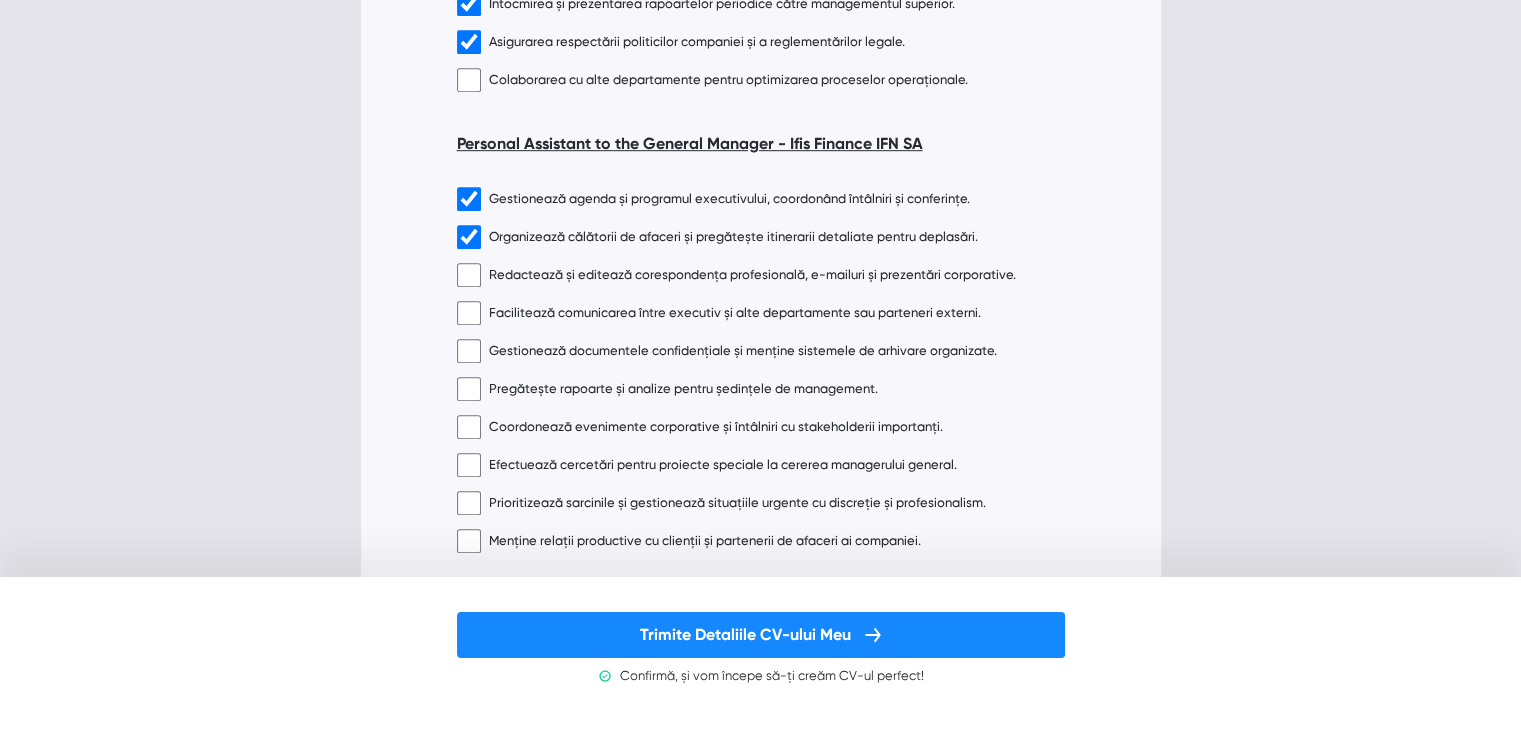 checkbox on "true" 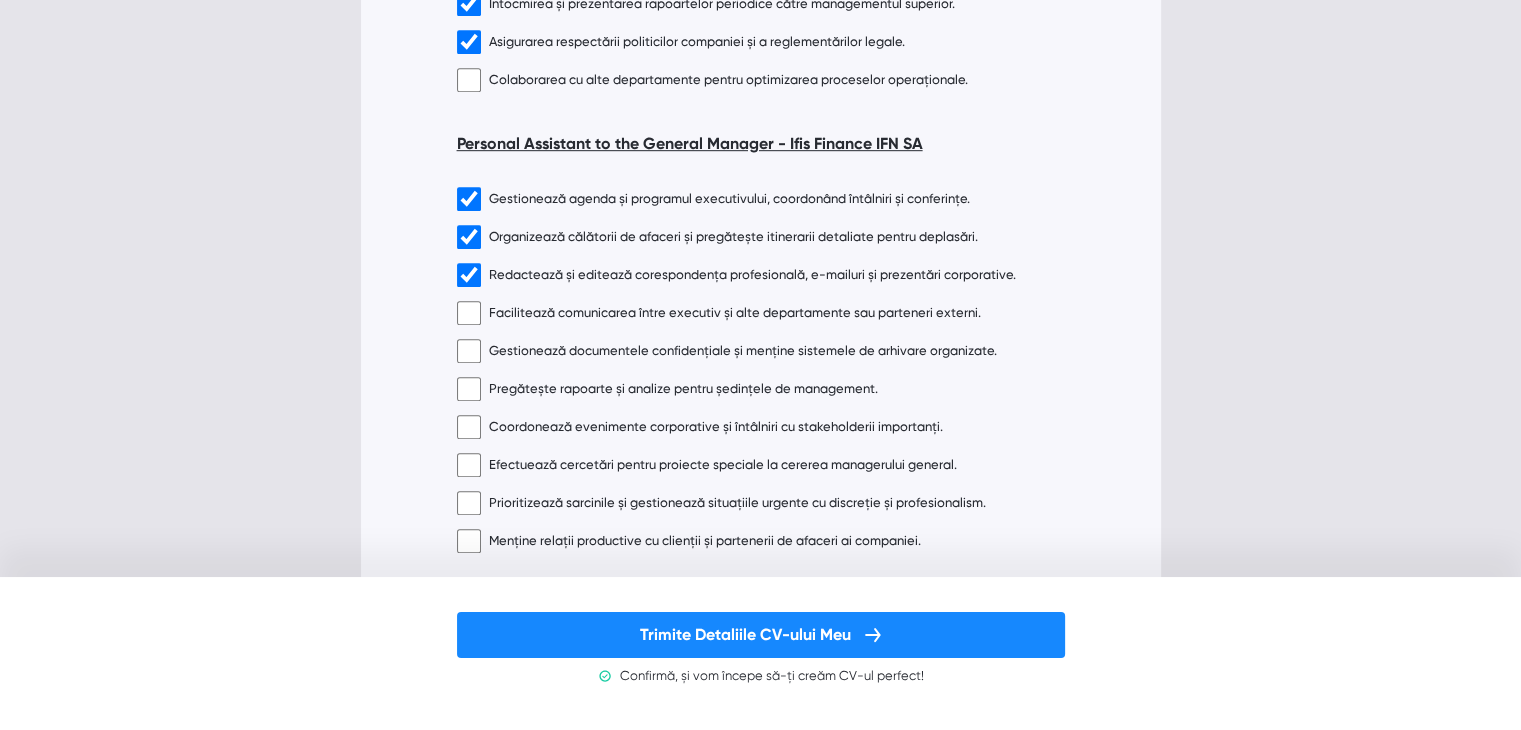 checkbox on "true" 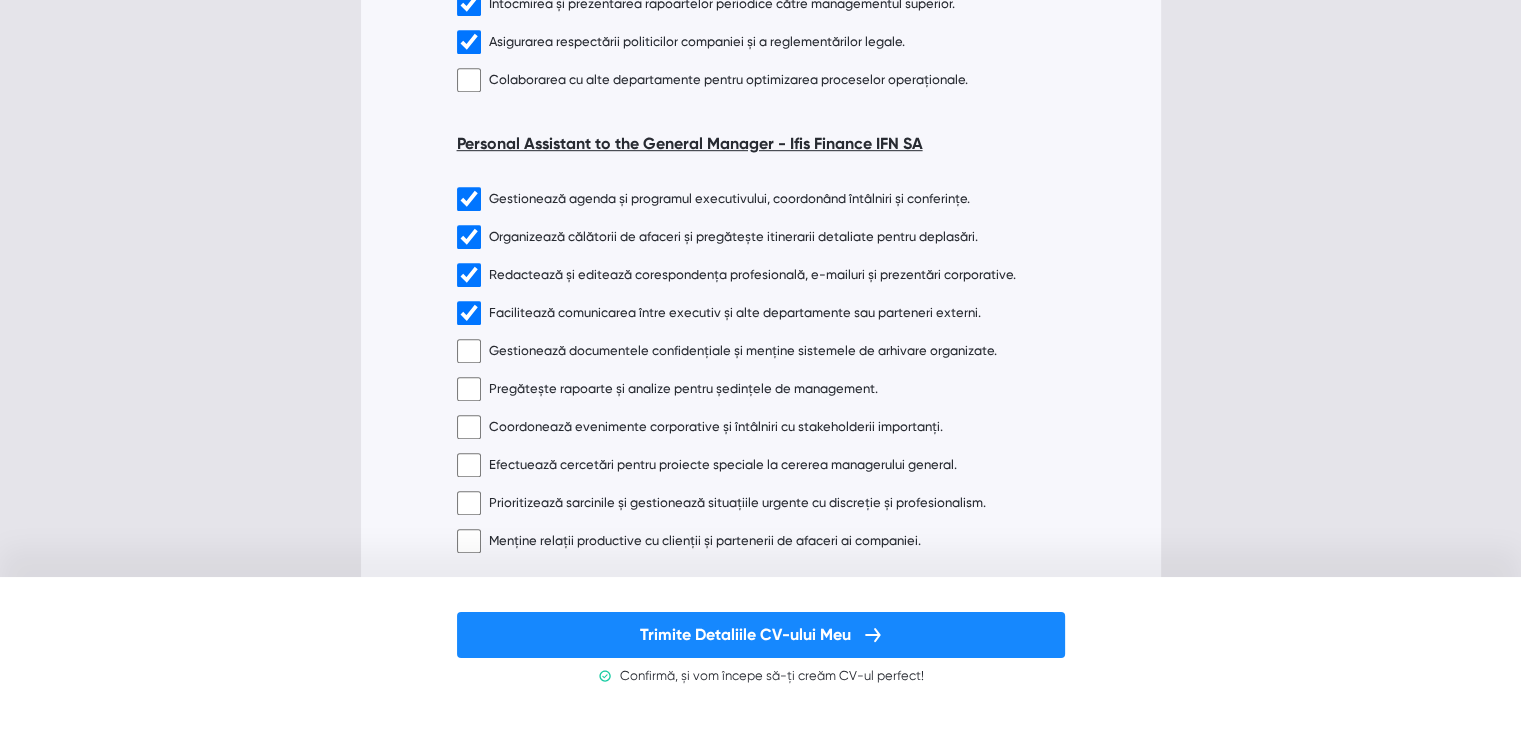 checkbox on "true" 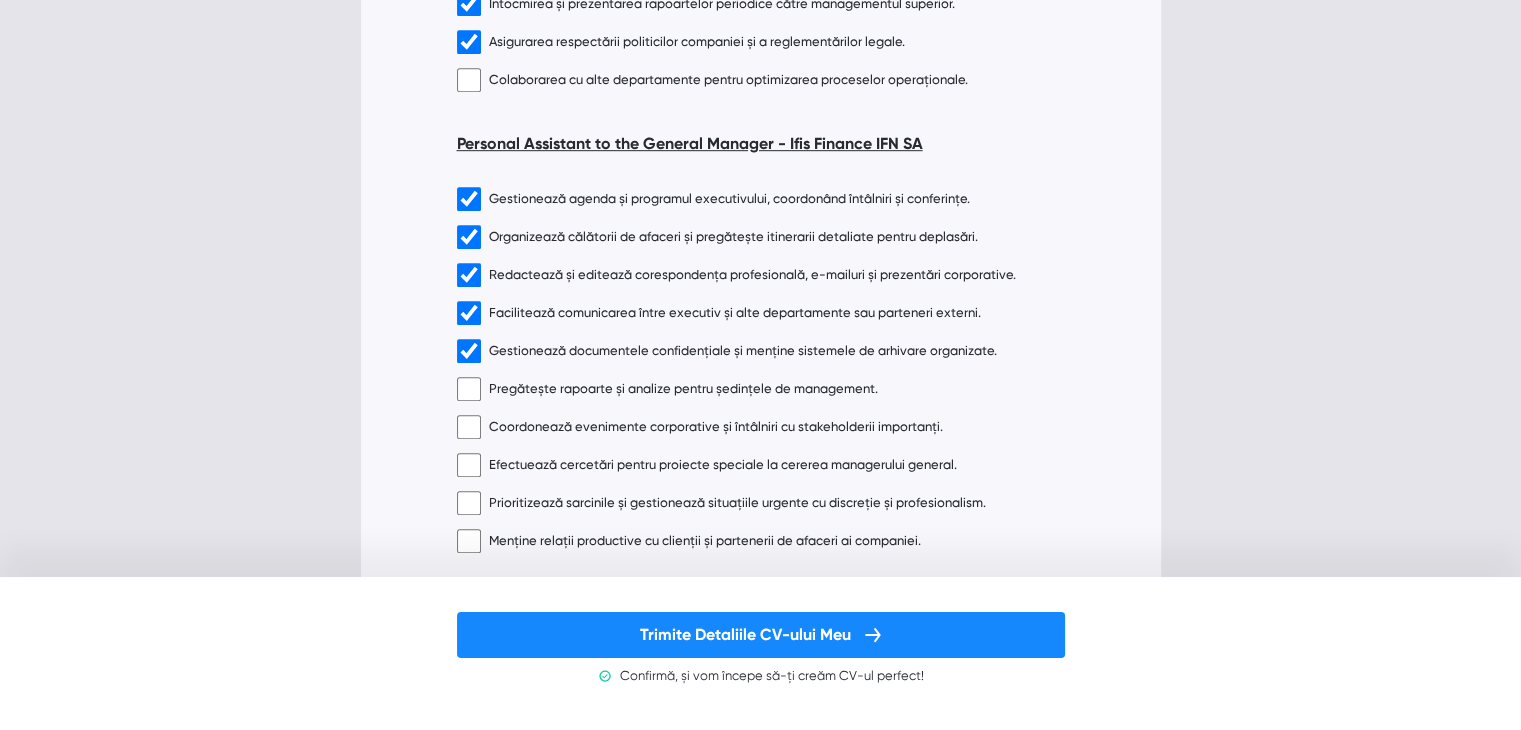 checkbox on "true" 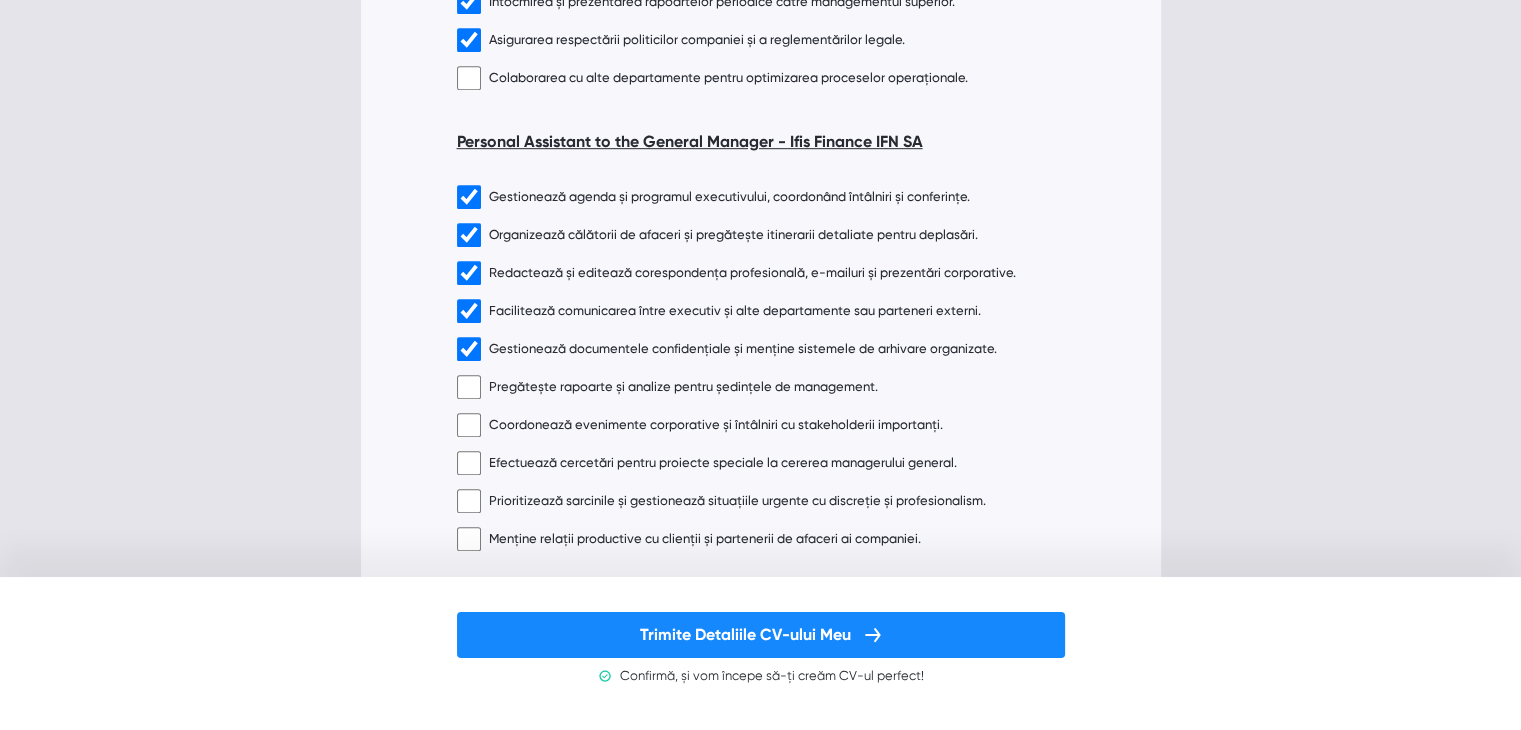 scroll, scrollTop: 1312, scrollLeft: 0, axis: vertical 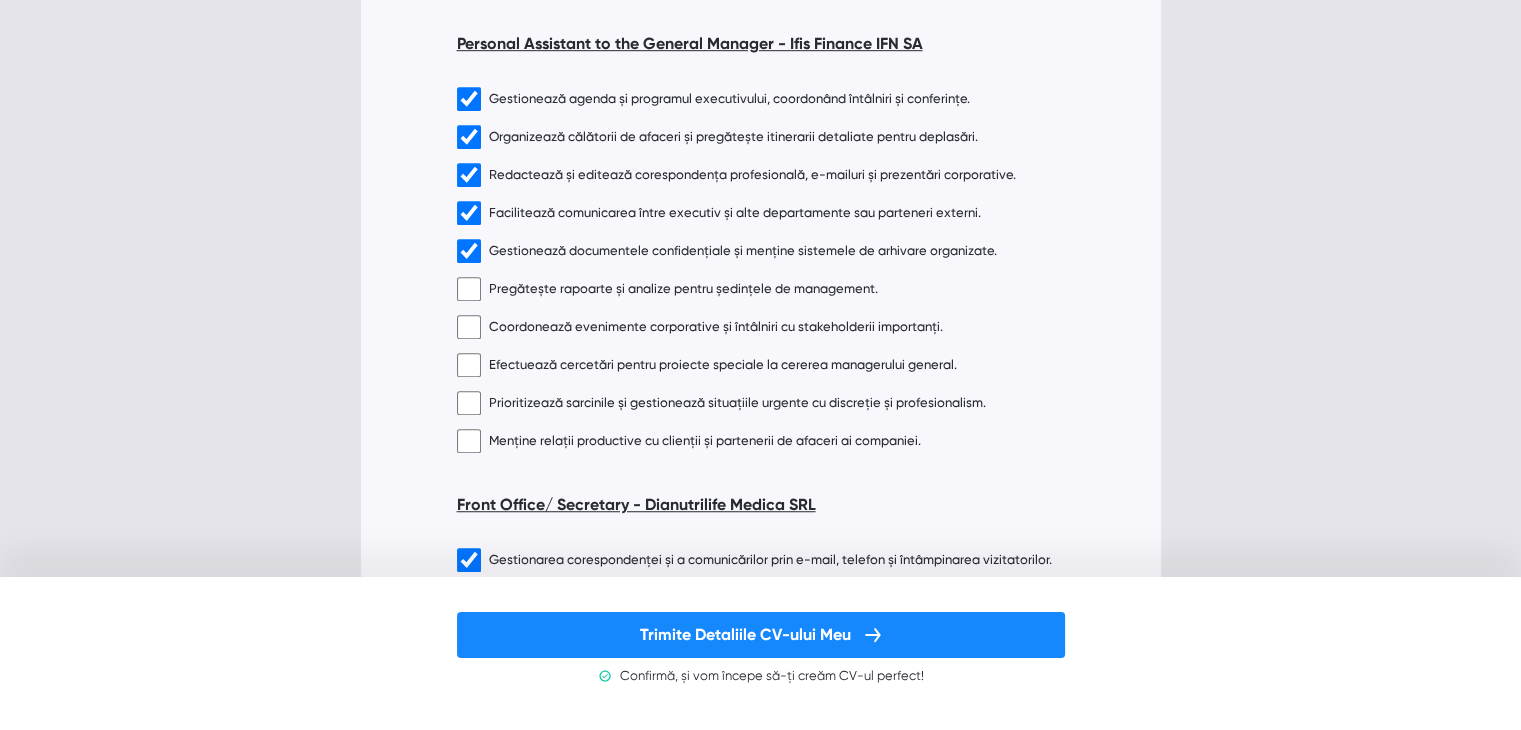 click at bounding box center [469, 289] 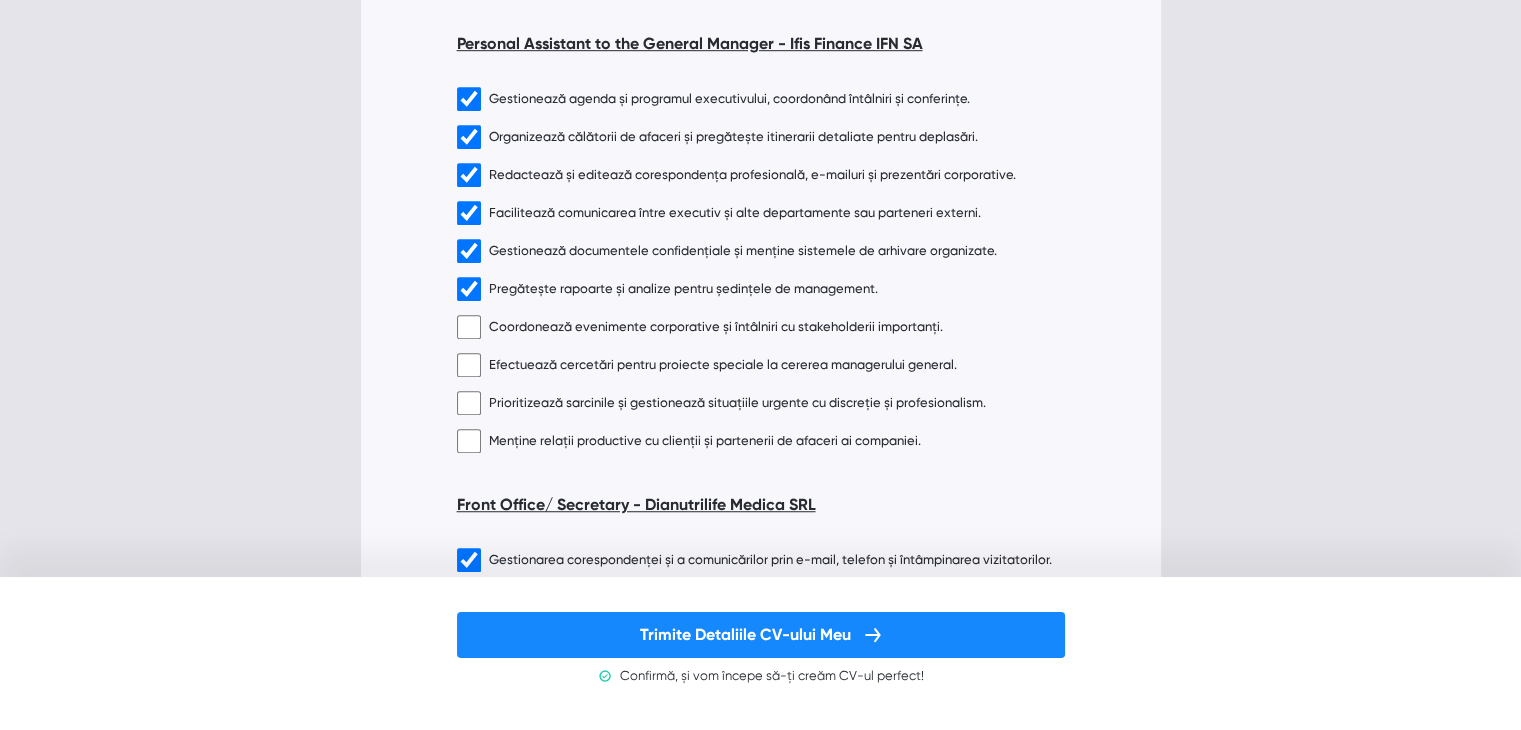checkbox on "true" 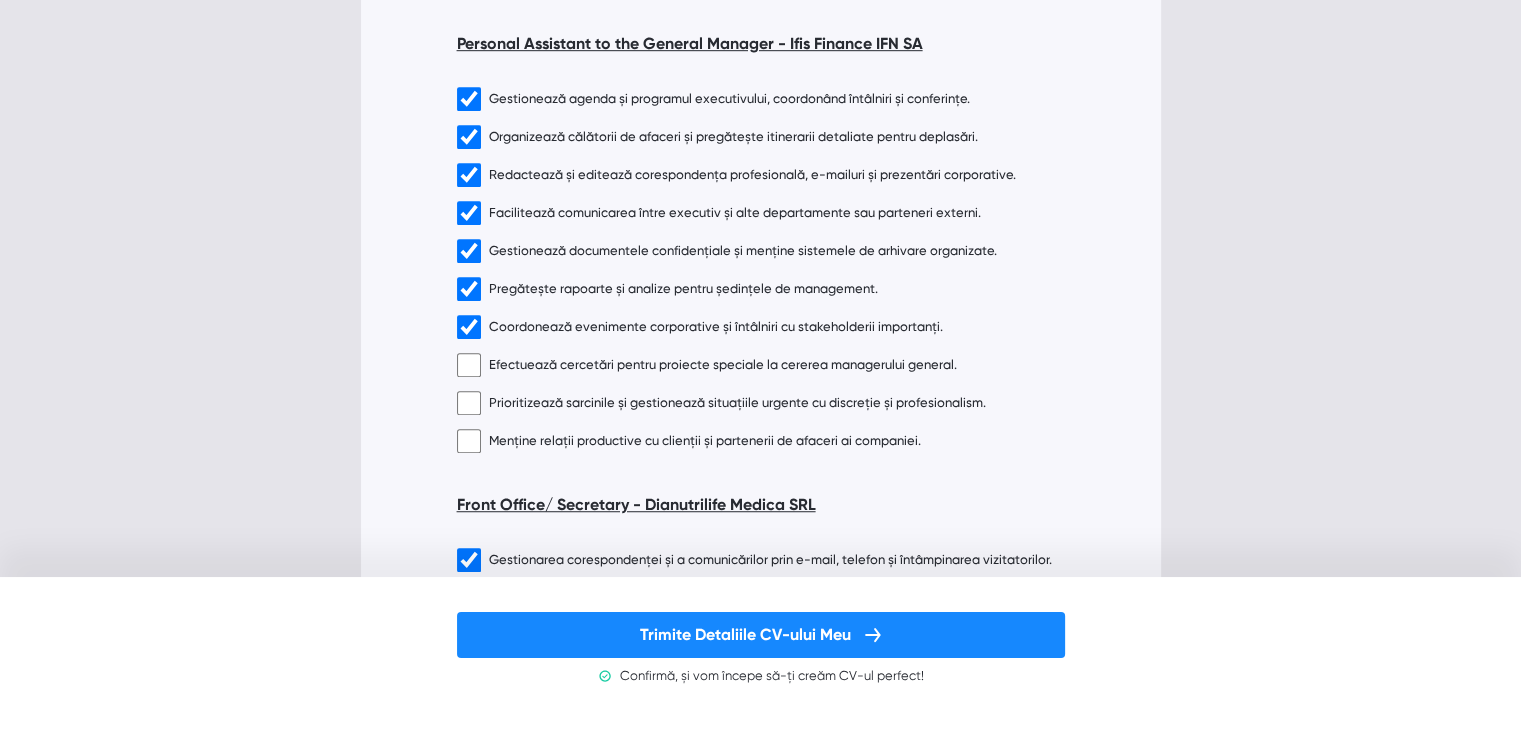 checkbox on "true" 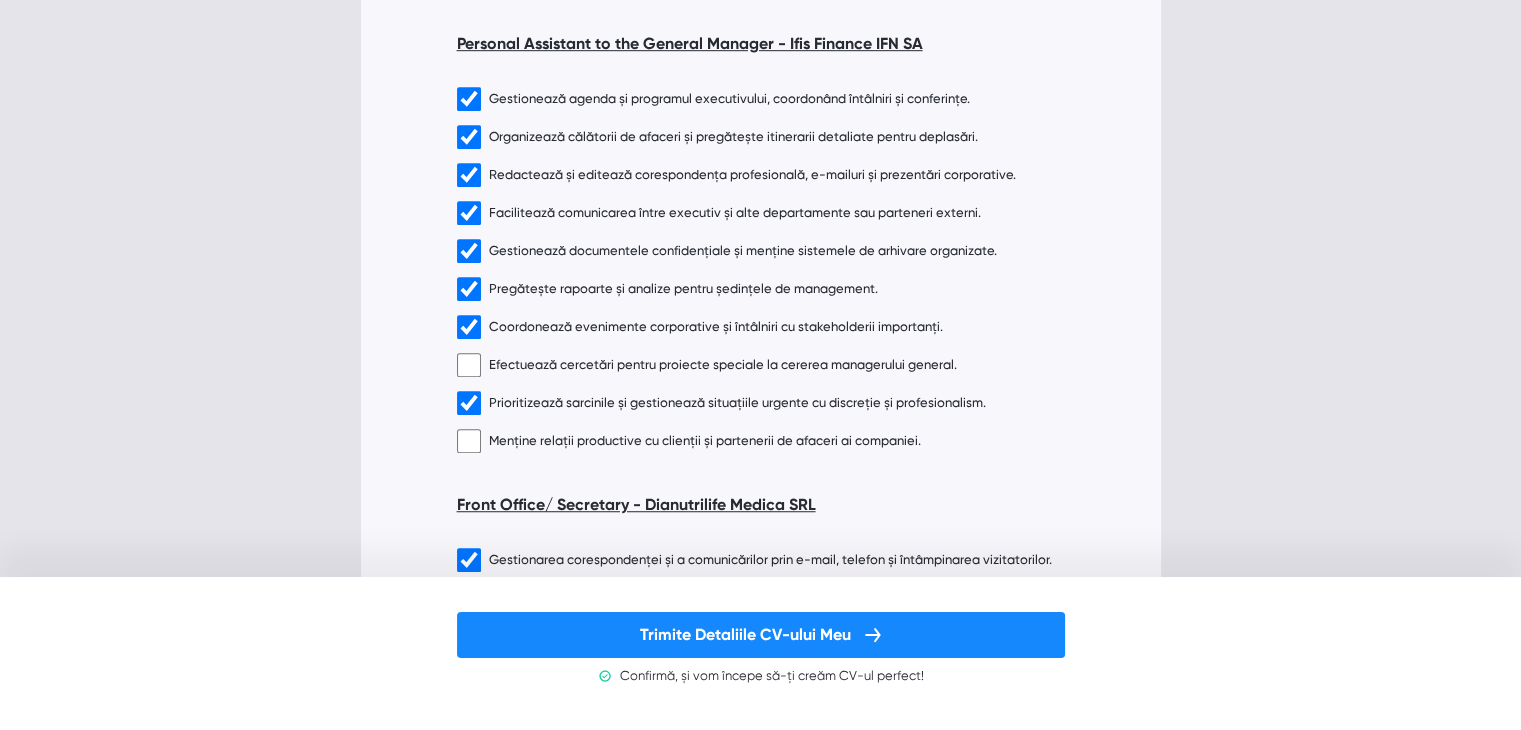 checkbox on "true" 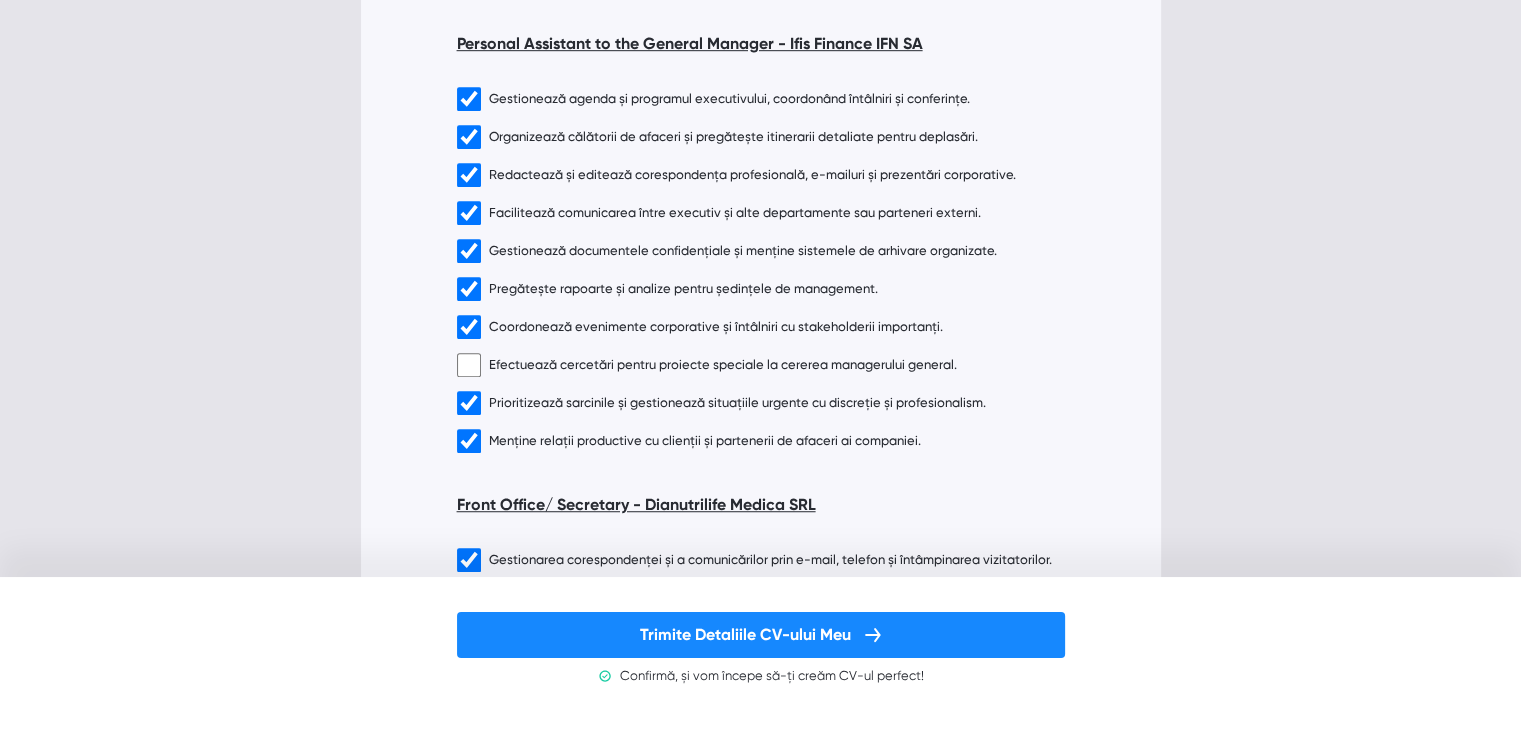 checkbox on "true" 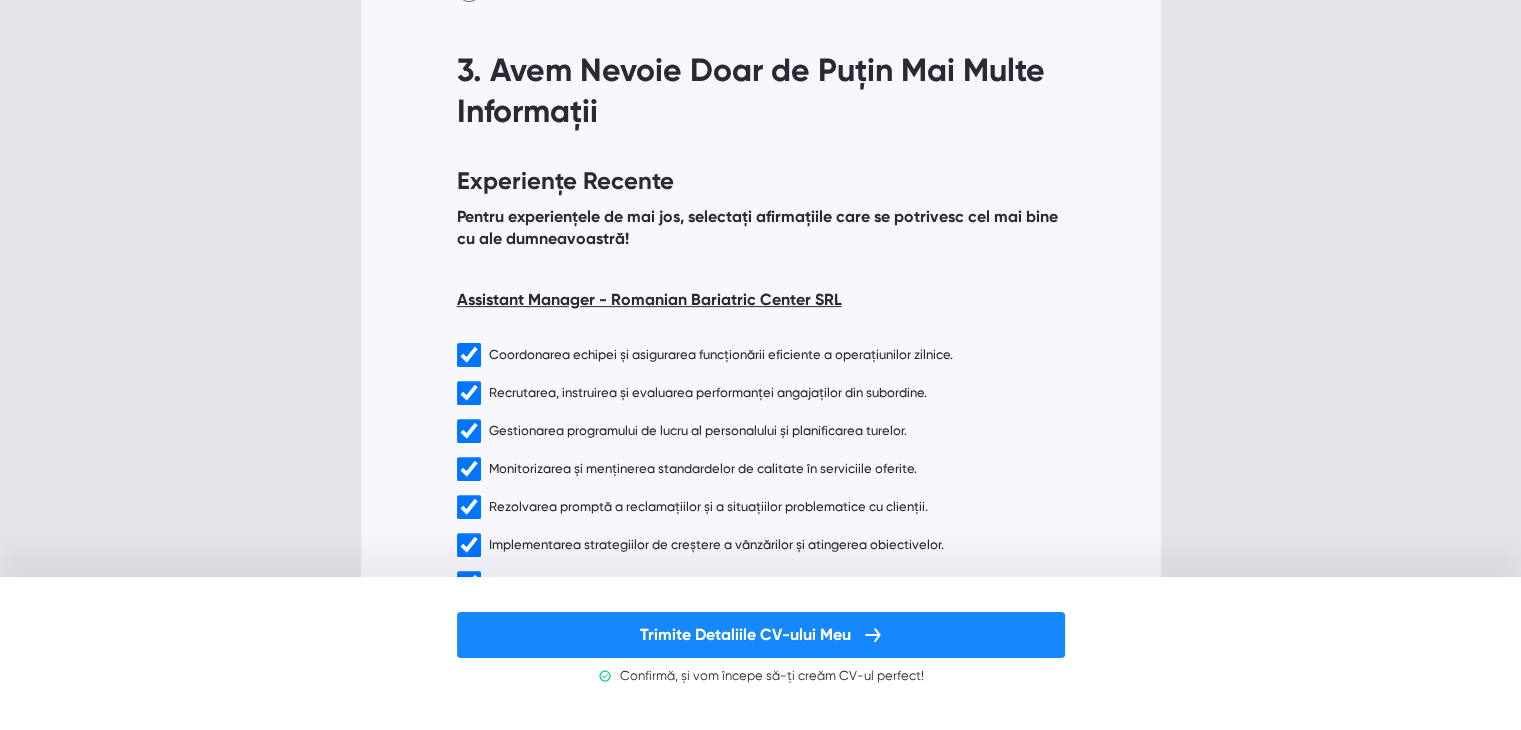 scroll, scrollTop: 312, scrollLeft: 0, axis: vertical 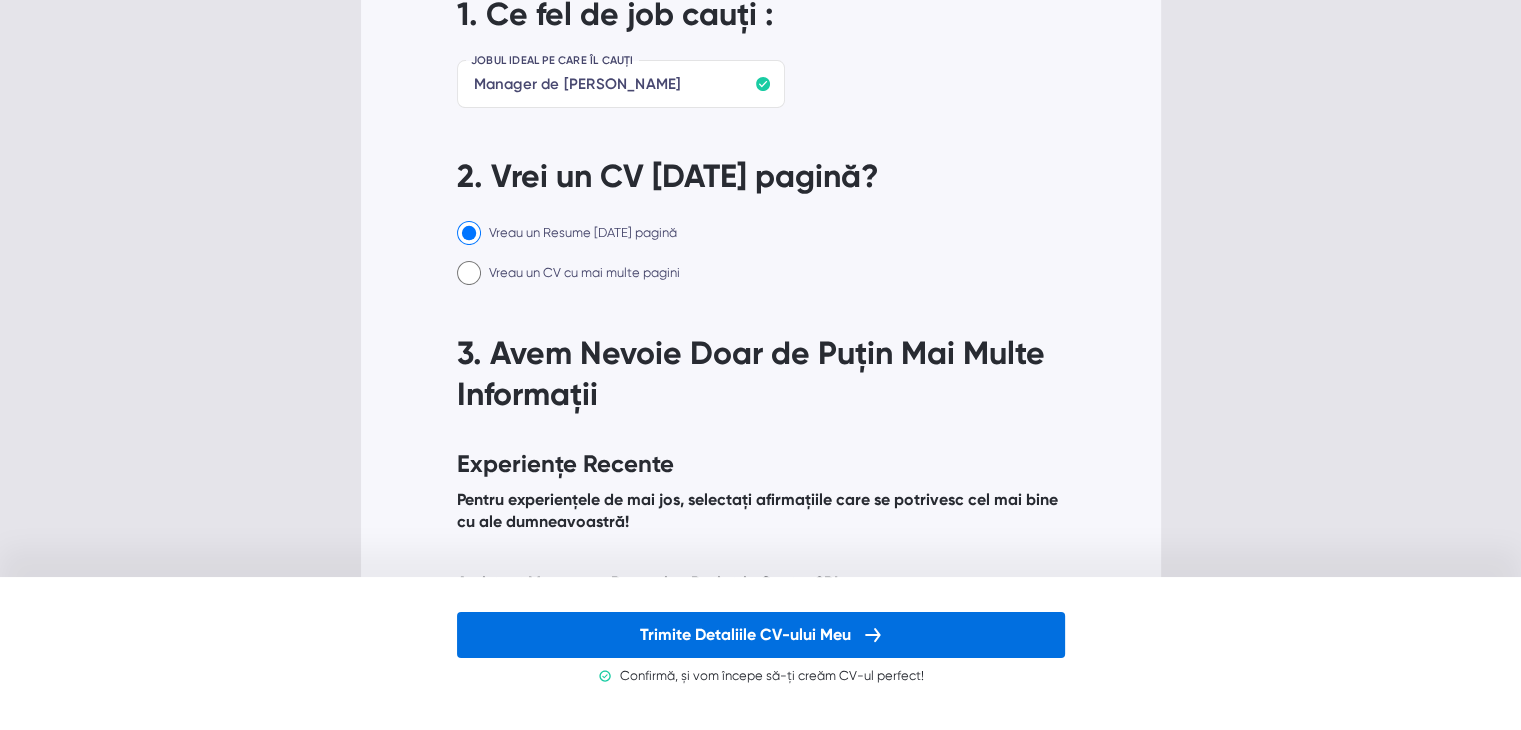 click on "Trimite Detaliile CV-ului Meu" at bounding box center [761, 635] 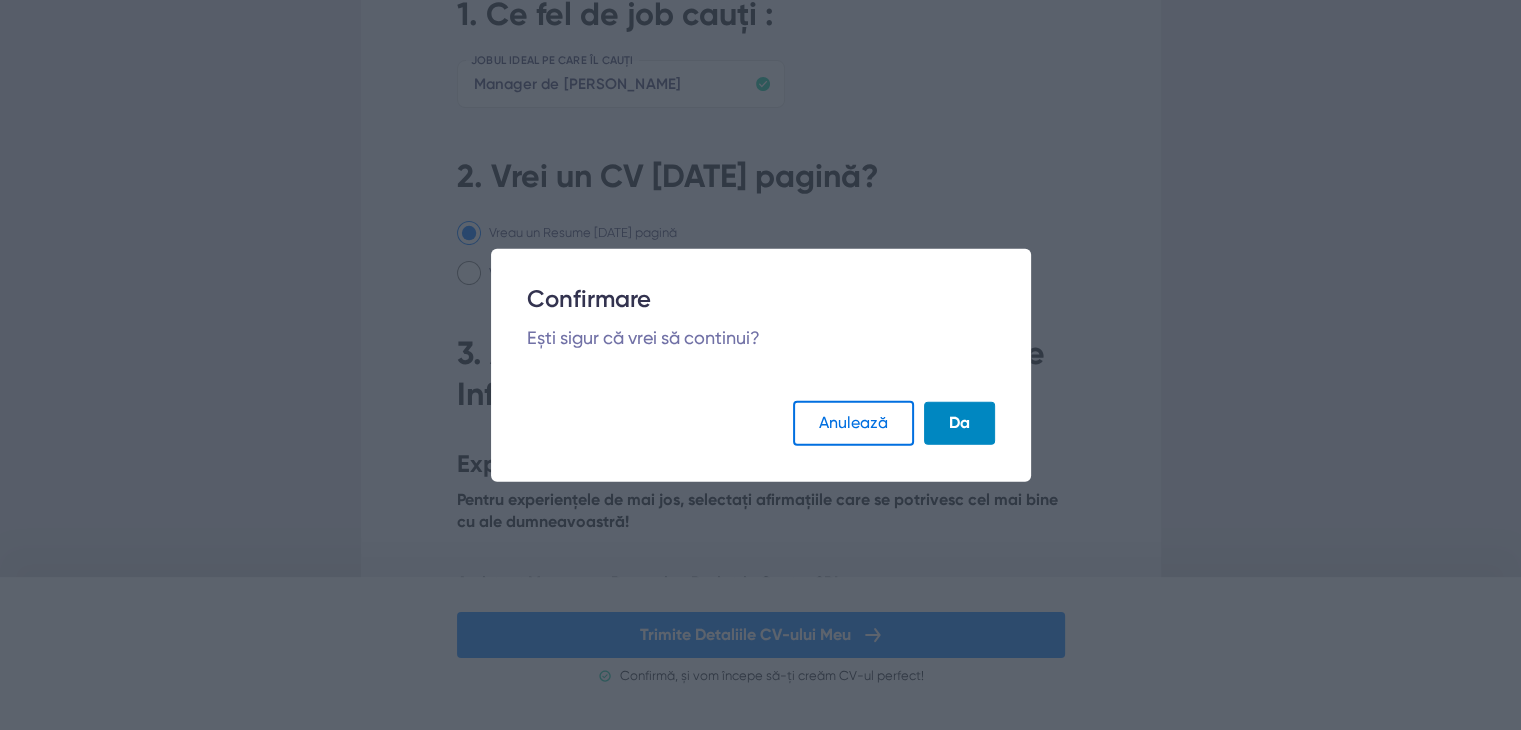 click on "Anulează" at bounding box center [853, 423] 